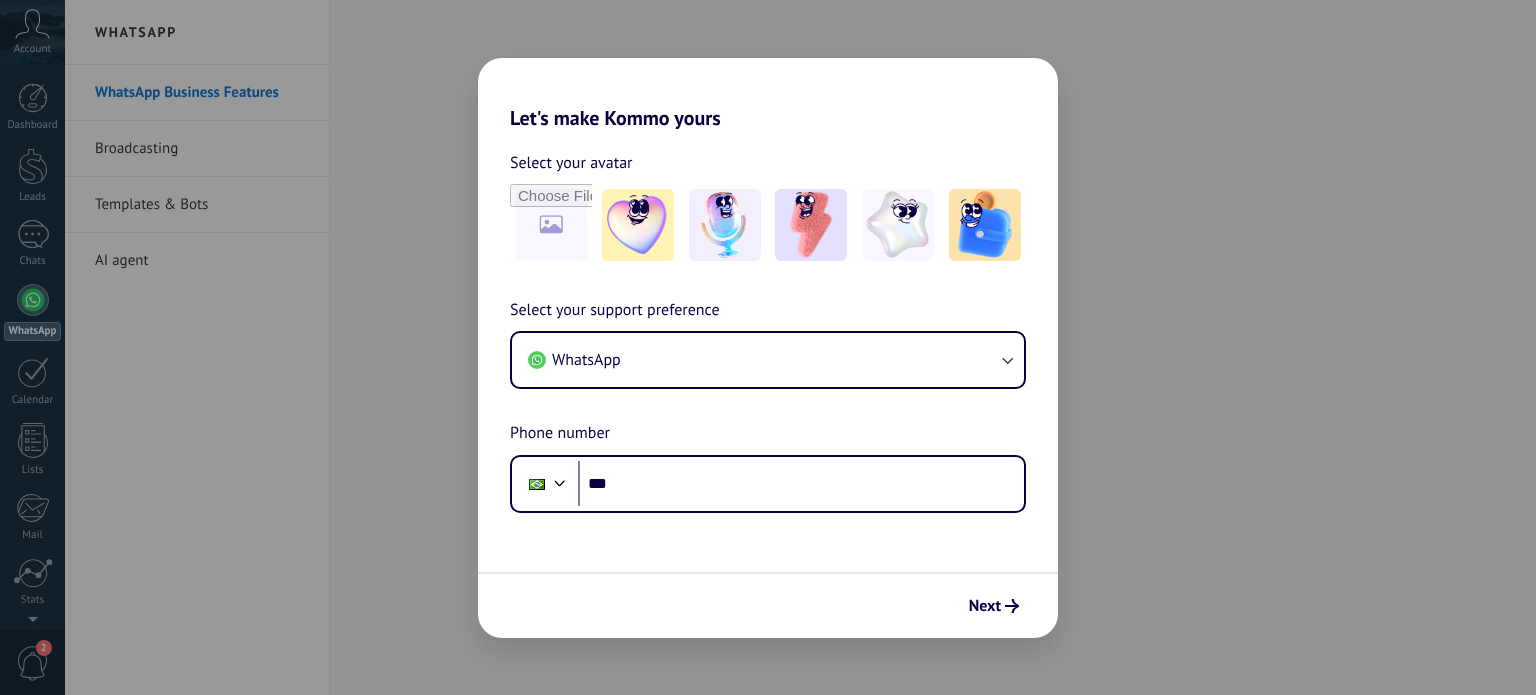 scroll, scrollTop: 0, scrollLeft: 0, axis: both 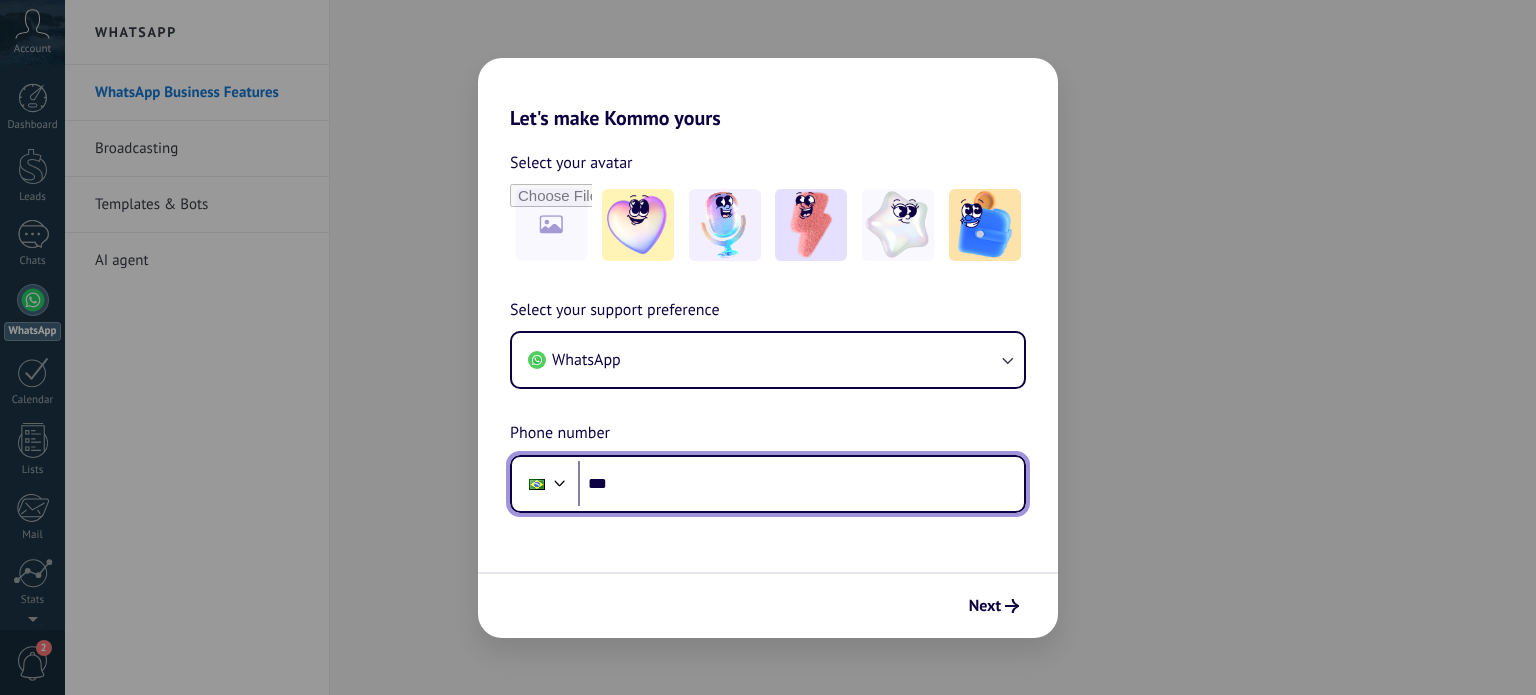 click on "***" at bounding box center (801, 484) 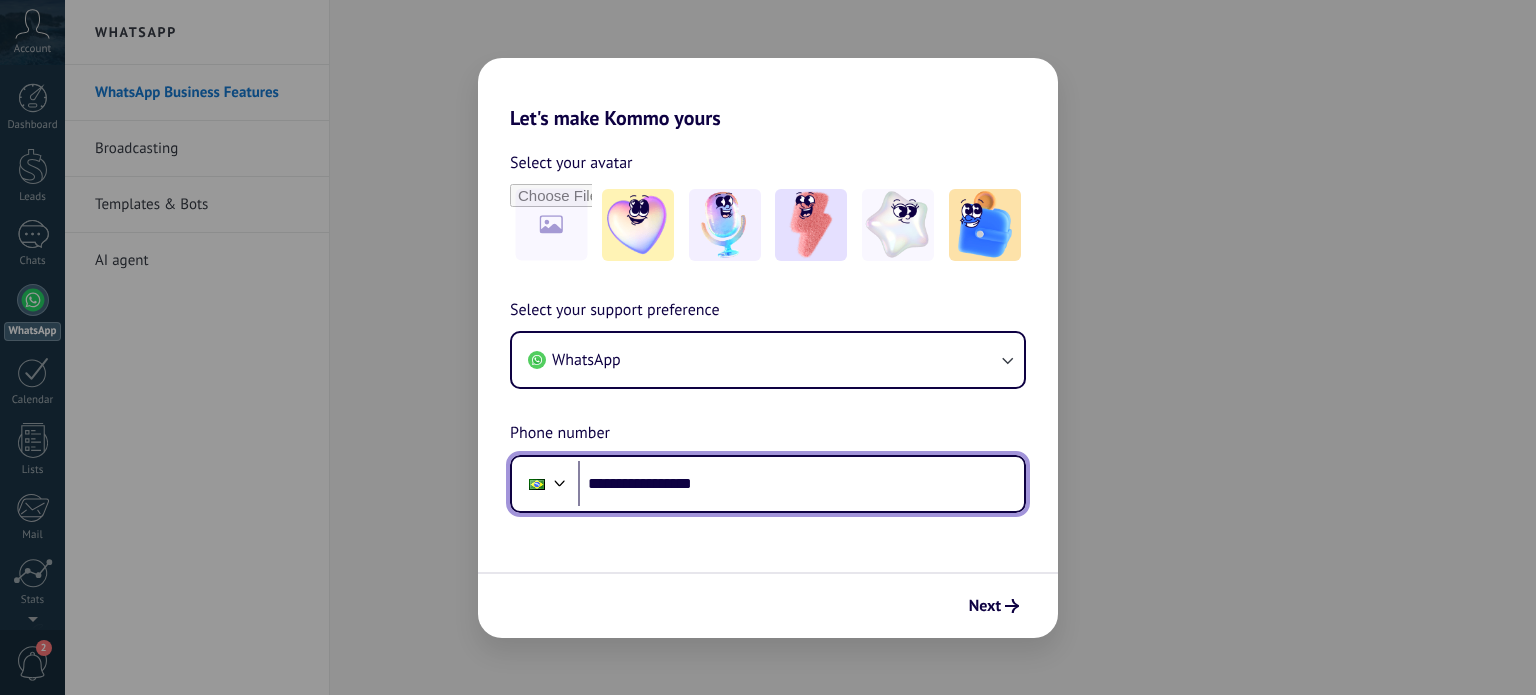type on "**********" 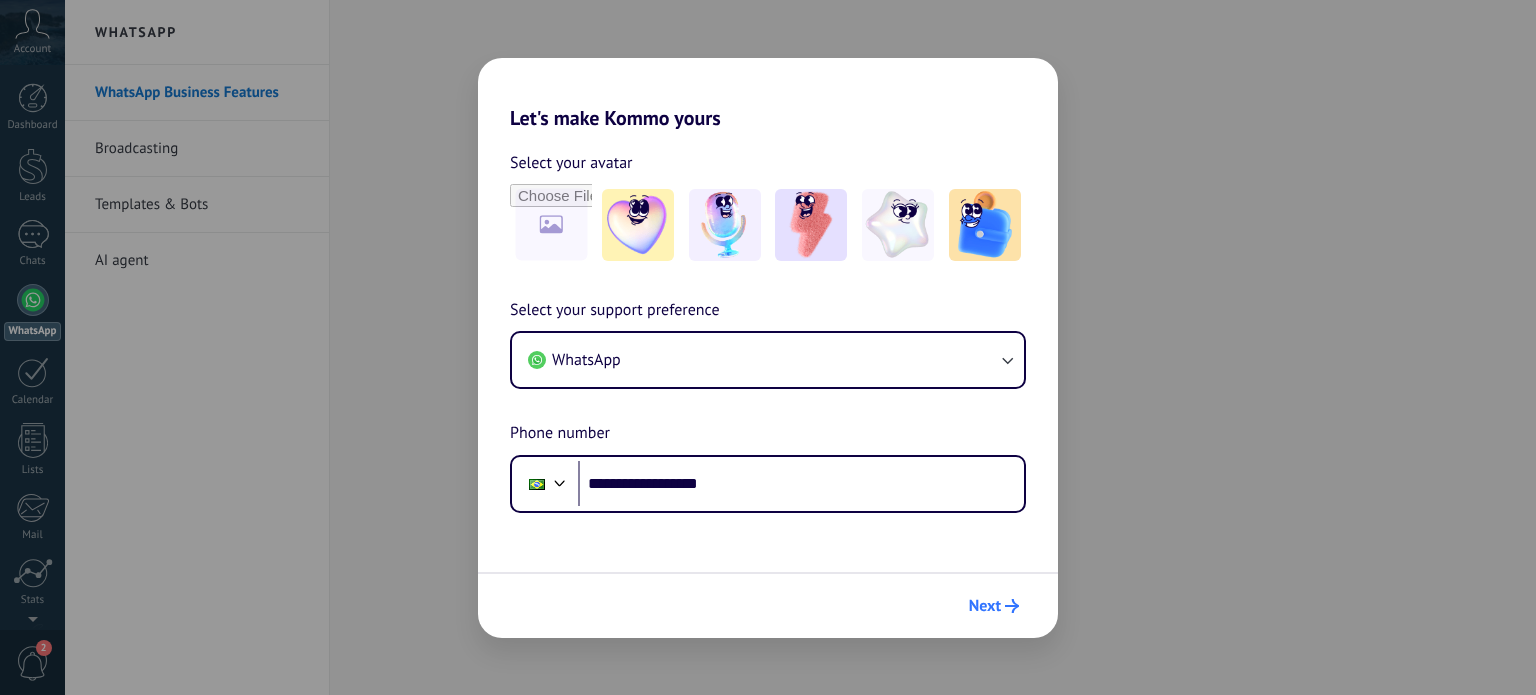 click on "Next" at bounding box center (985, 606) 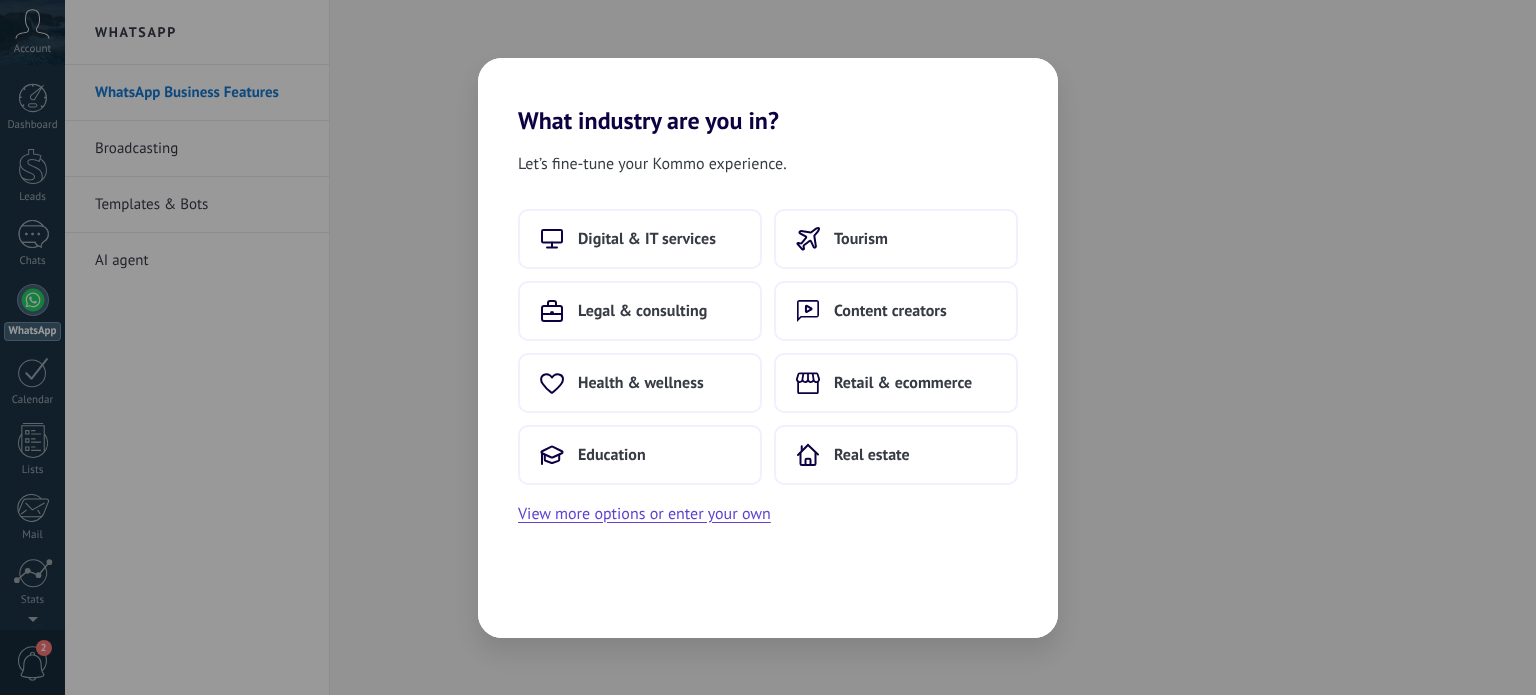scroll, scrollTop: 0, scrollLeft: 0, axis: both 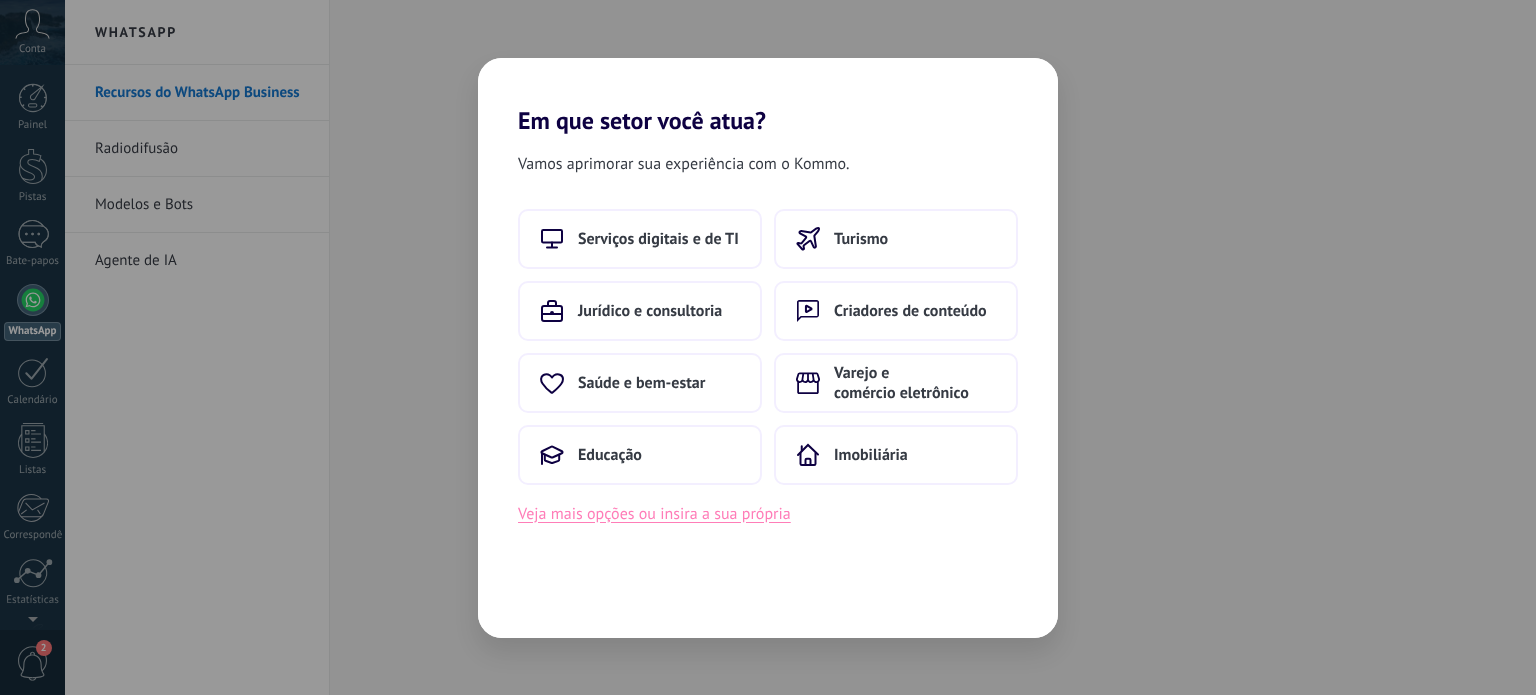 click on "Veja mais opções ou insira a sua própria" at bounding box center [654, 514] 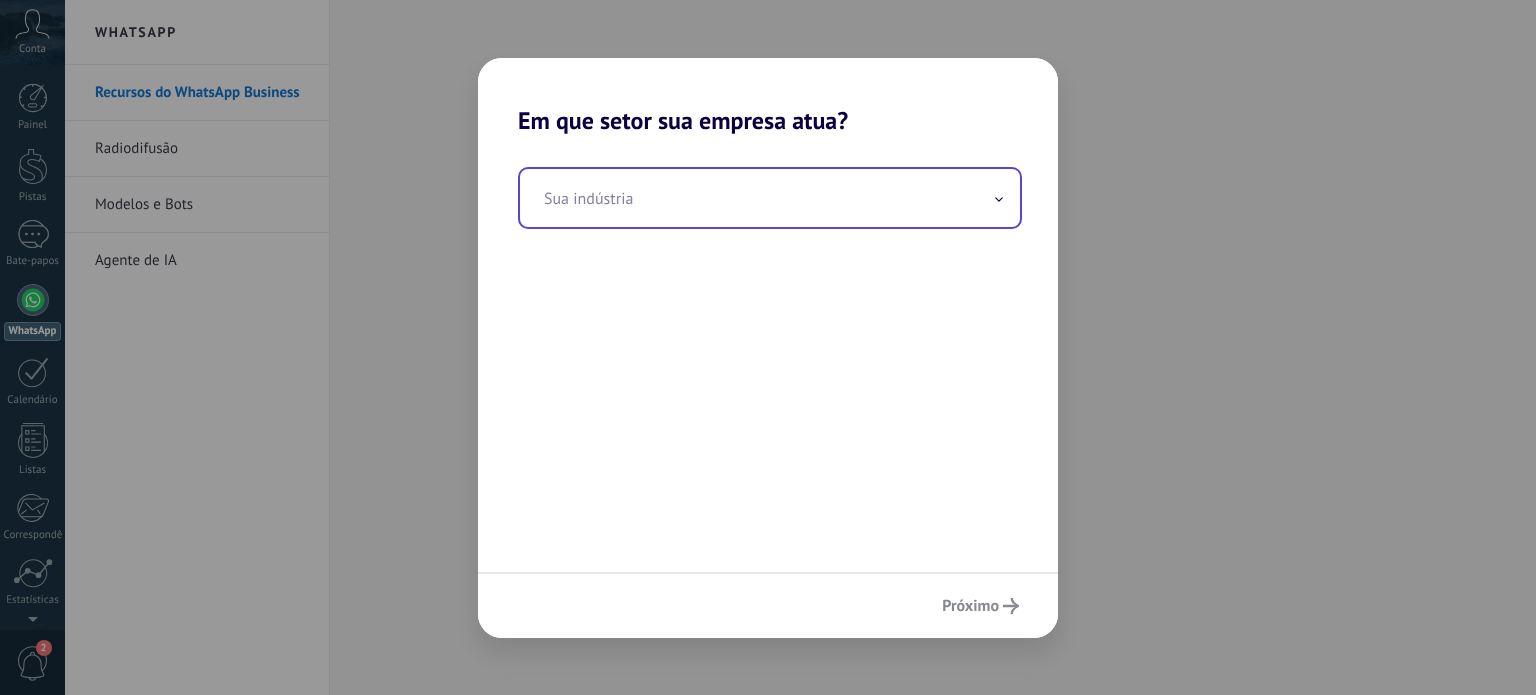 click at bounding box center [770, 198] 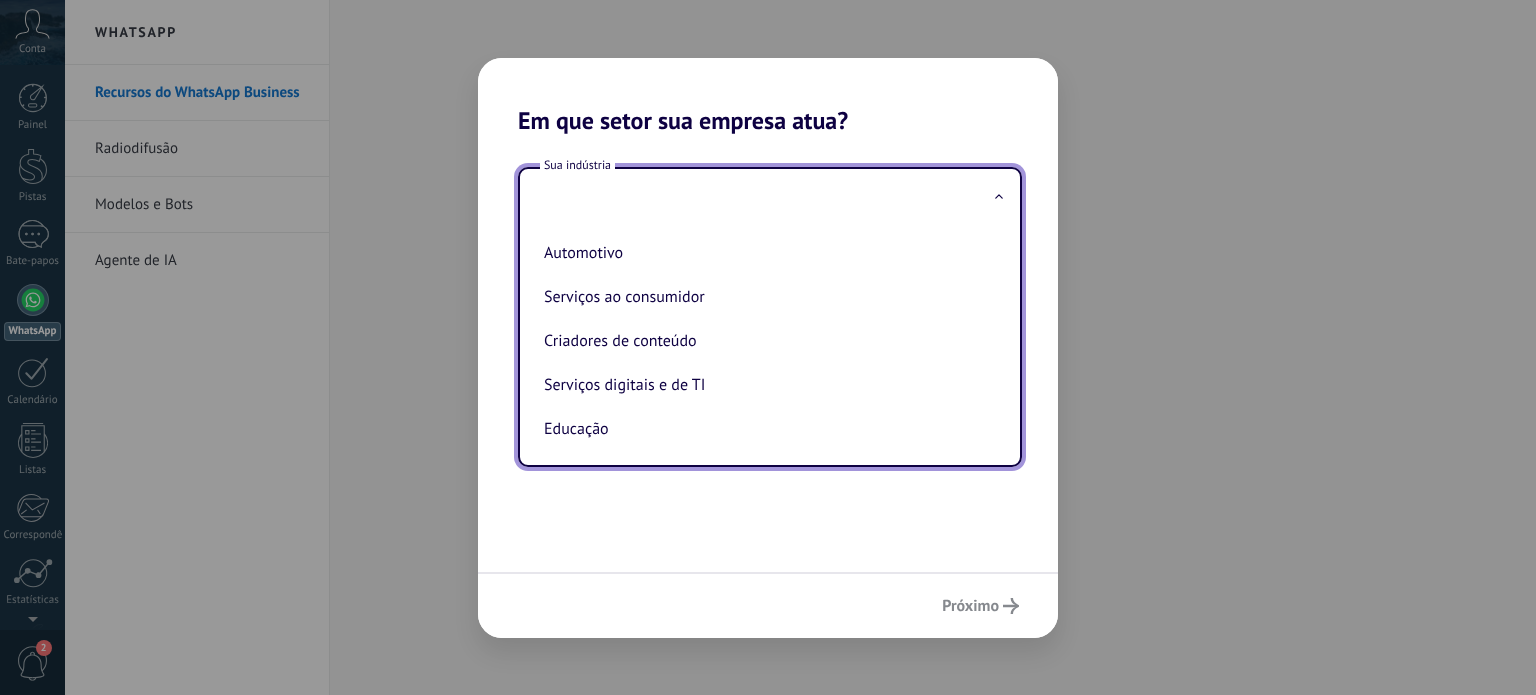scroll, scrollTop: 100, scrollLeft: 0, axis: vertical 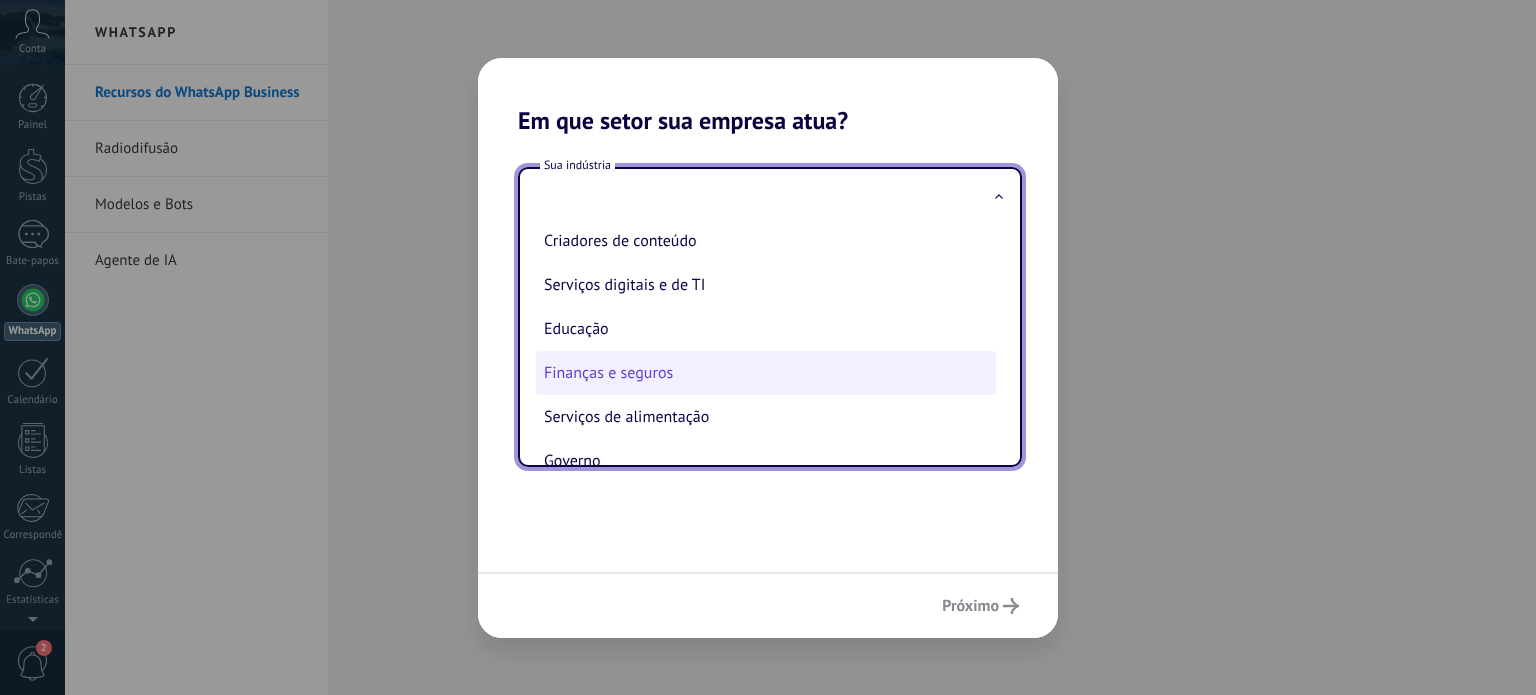 click on "Finanças e seguros" at bounding box center (766, 373) 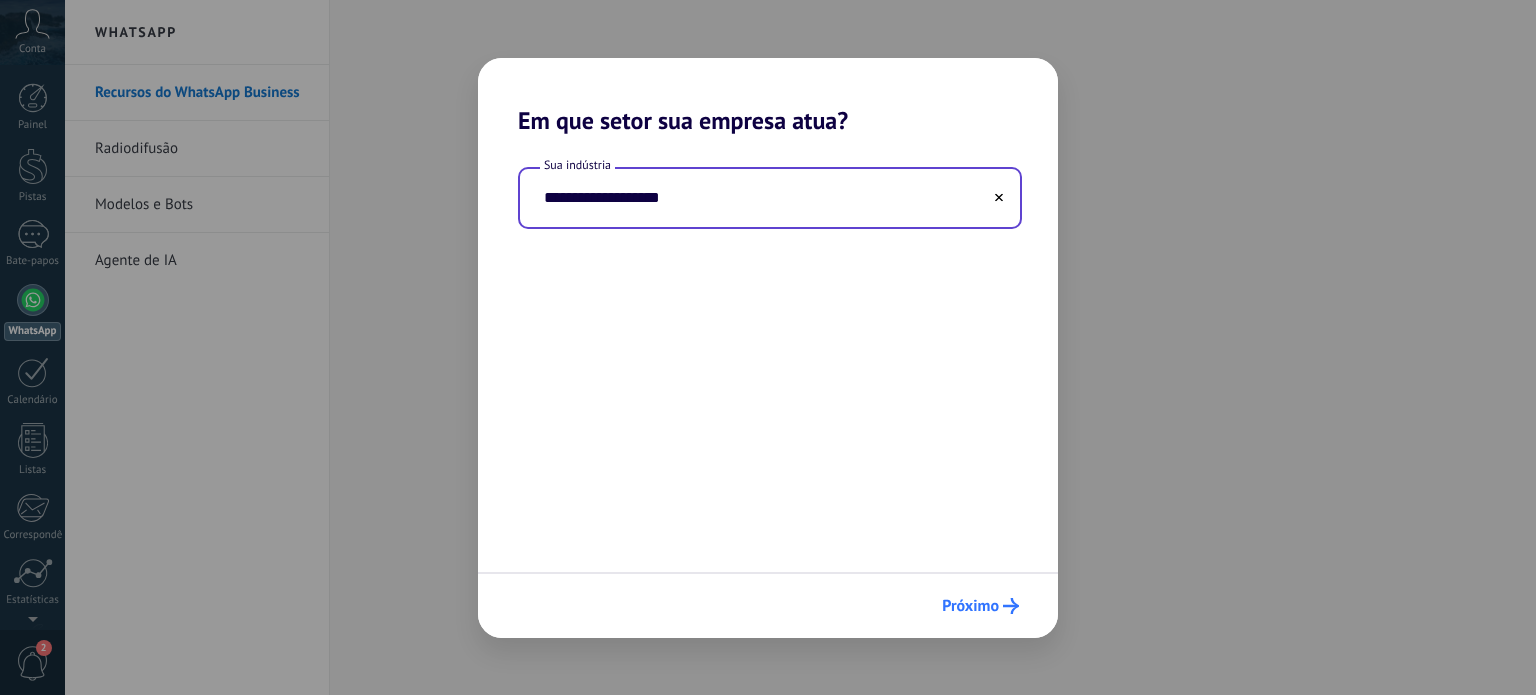 click on "Próximo" at bounding box center [970, 606] 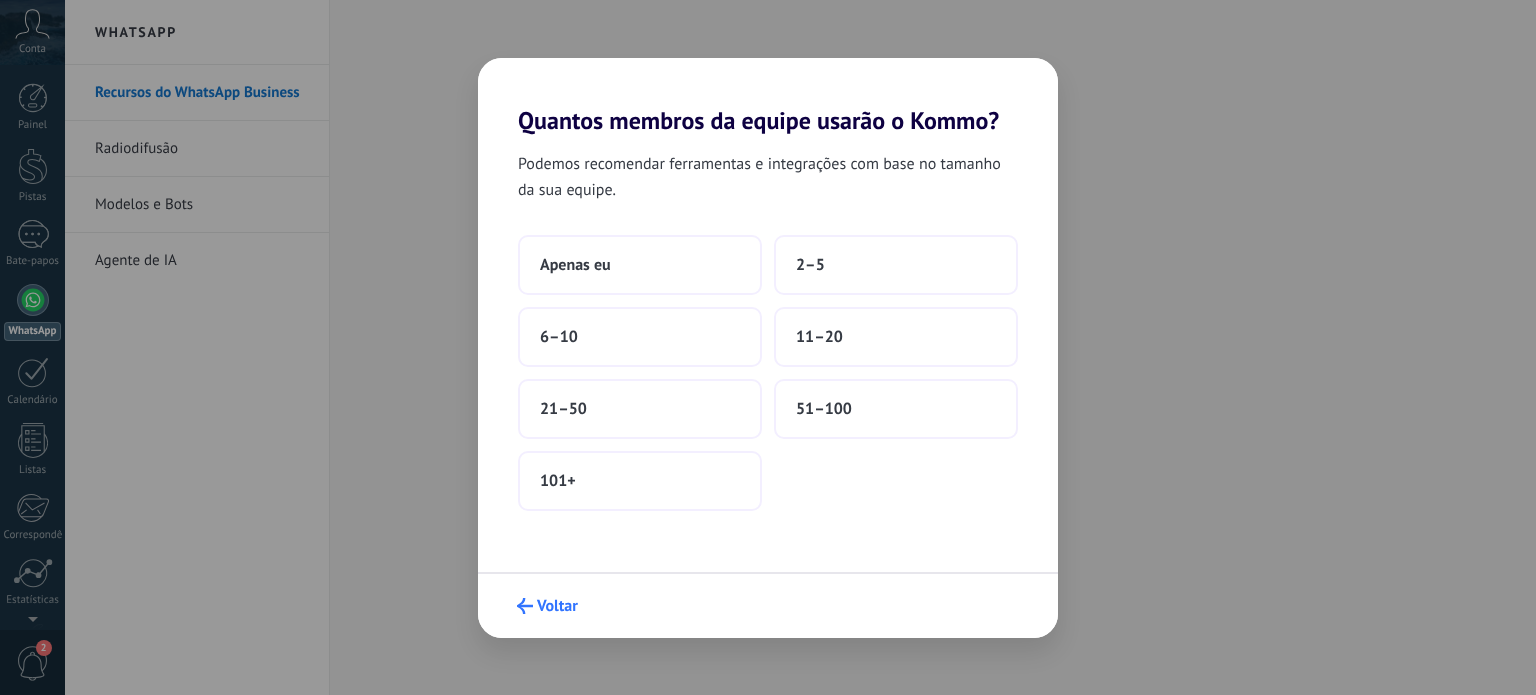 click on "Voltar" at bounding box center [557, 606] 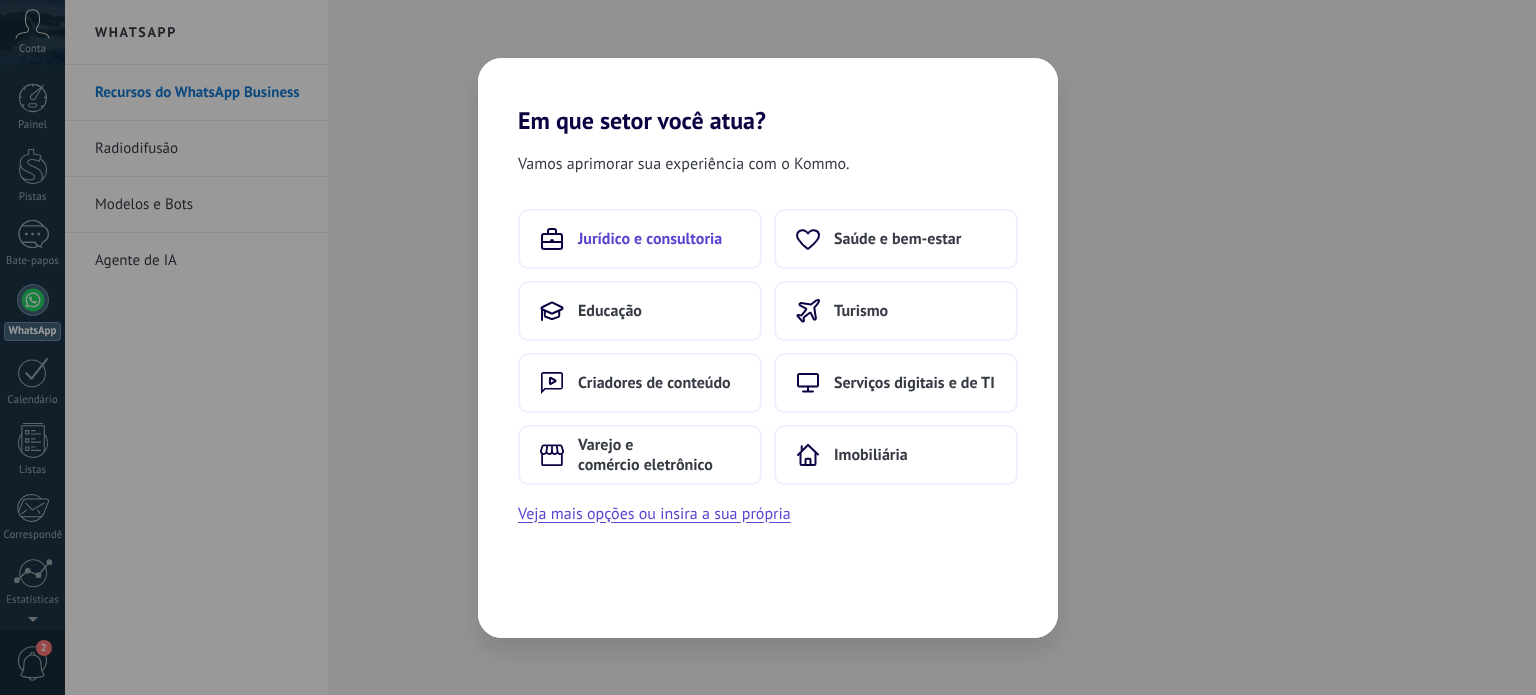 click on "Jurídico e consultoria" at bounding box center (650, 239) 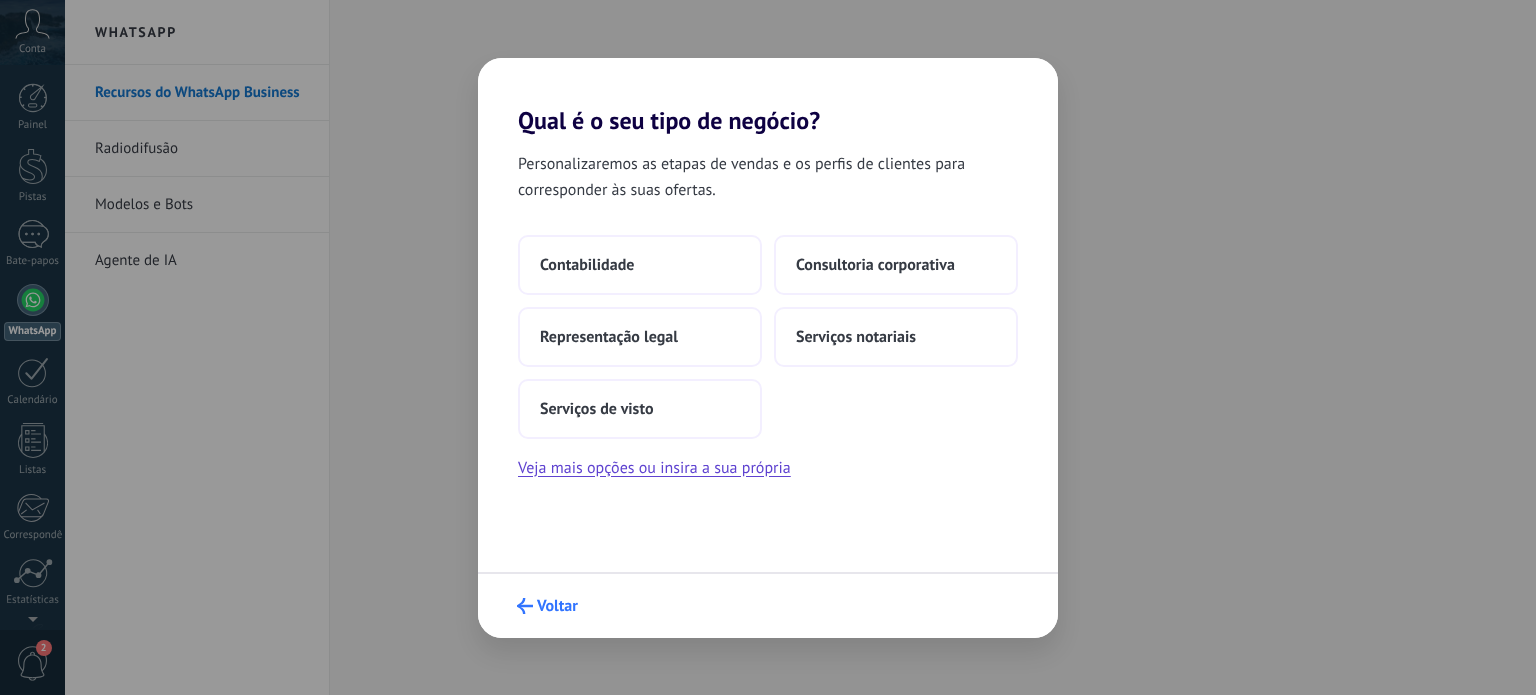 click on "Voltar" at bounding box center [557, 606] 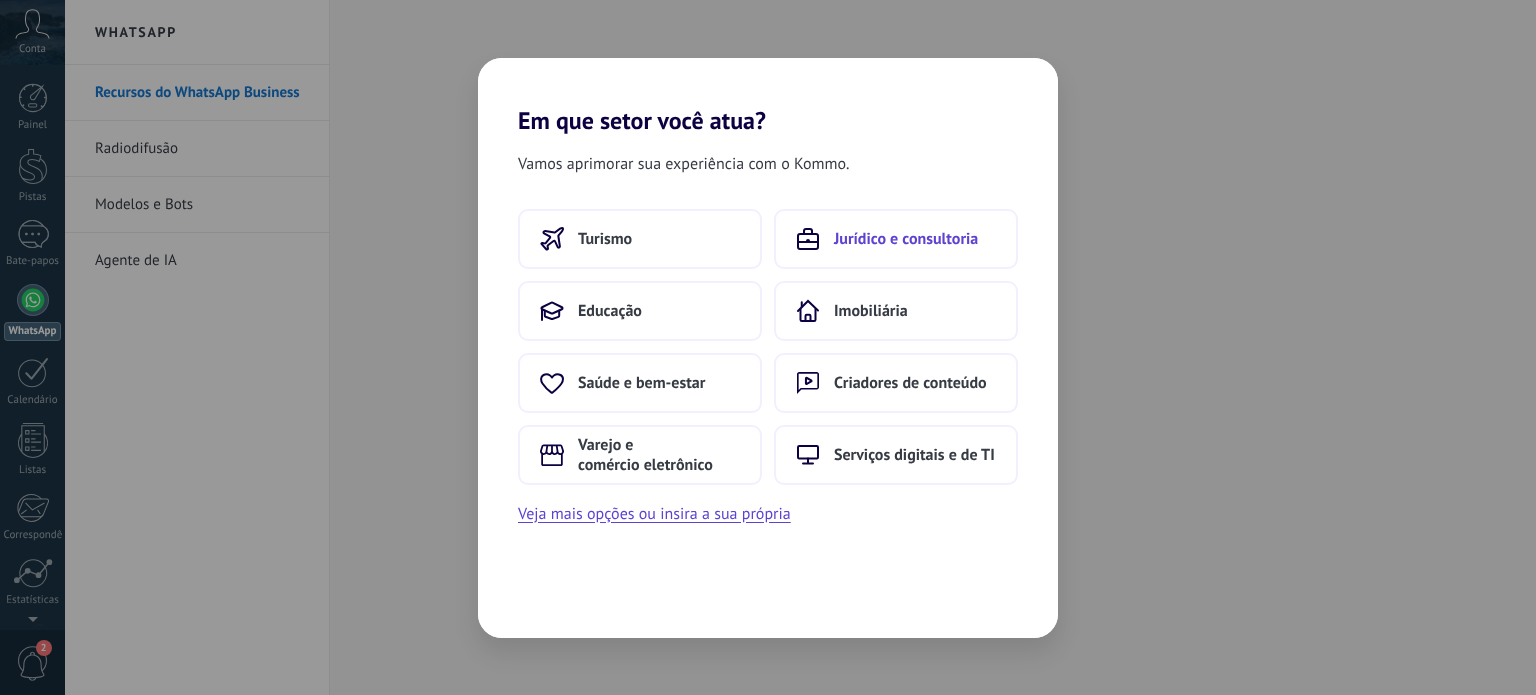 click on "Jurídico e consultoria" at bounding box center (906, 239) 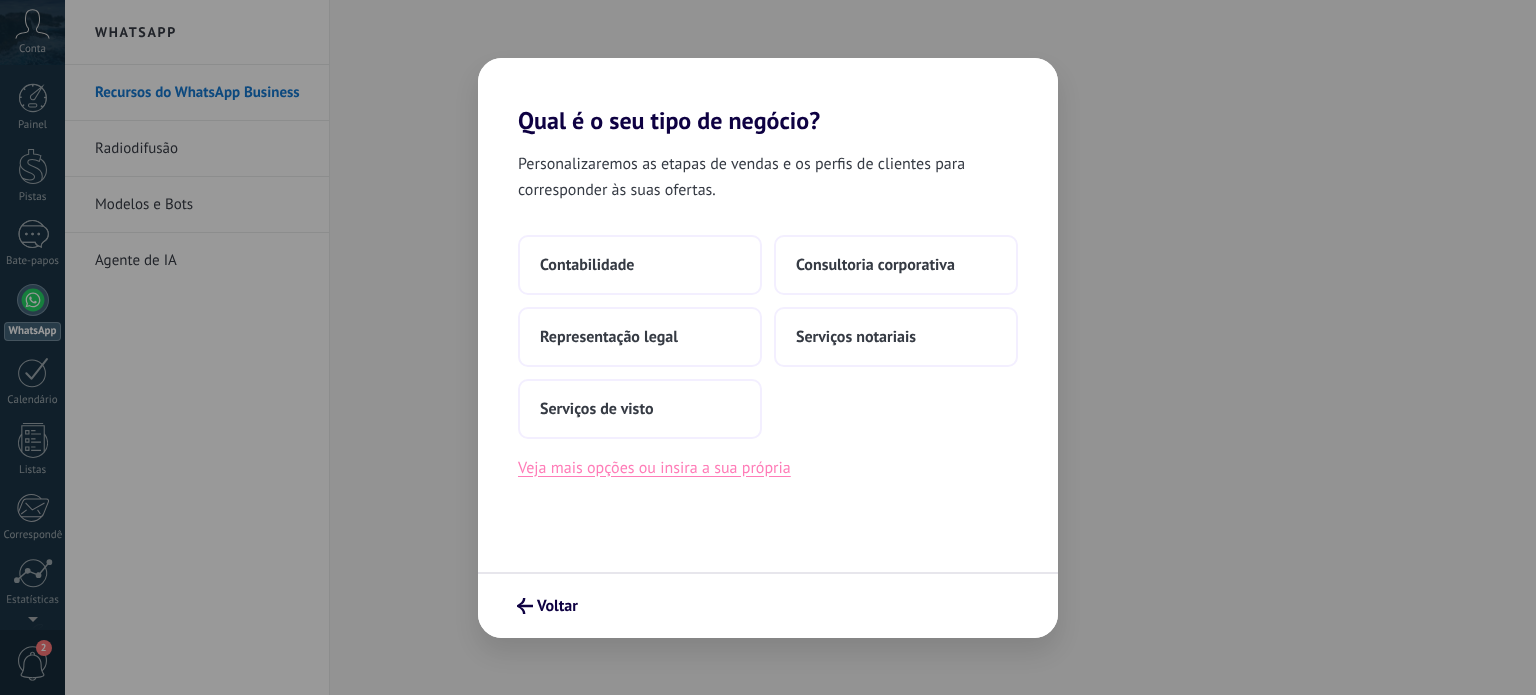click on "Veja mais opções ou insira a sua própria" at bounding box center [654, 468] 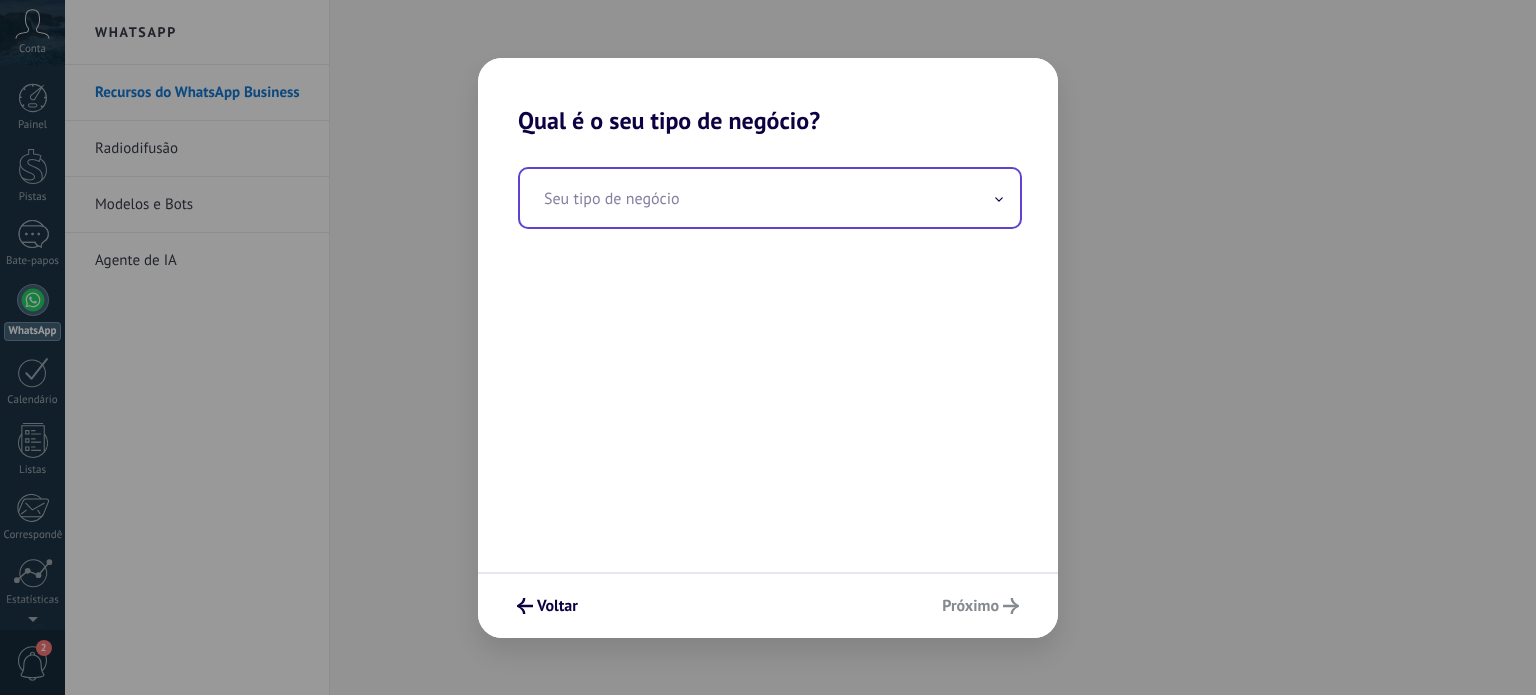 click at bounding box center [770, 198] 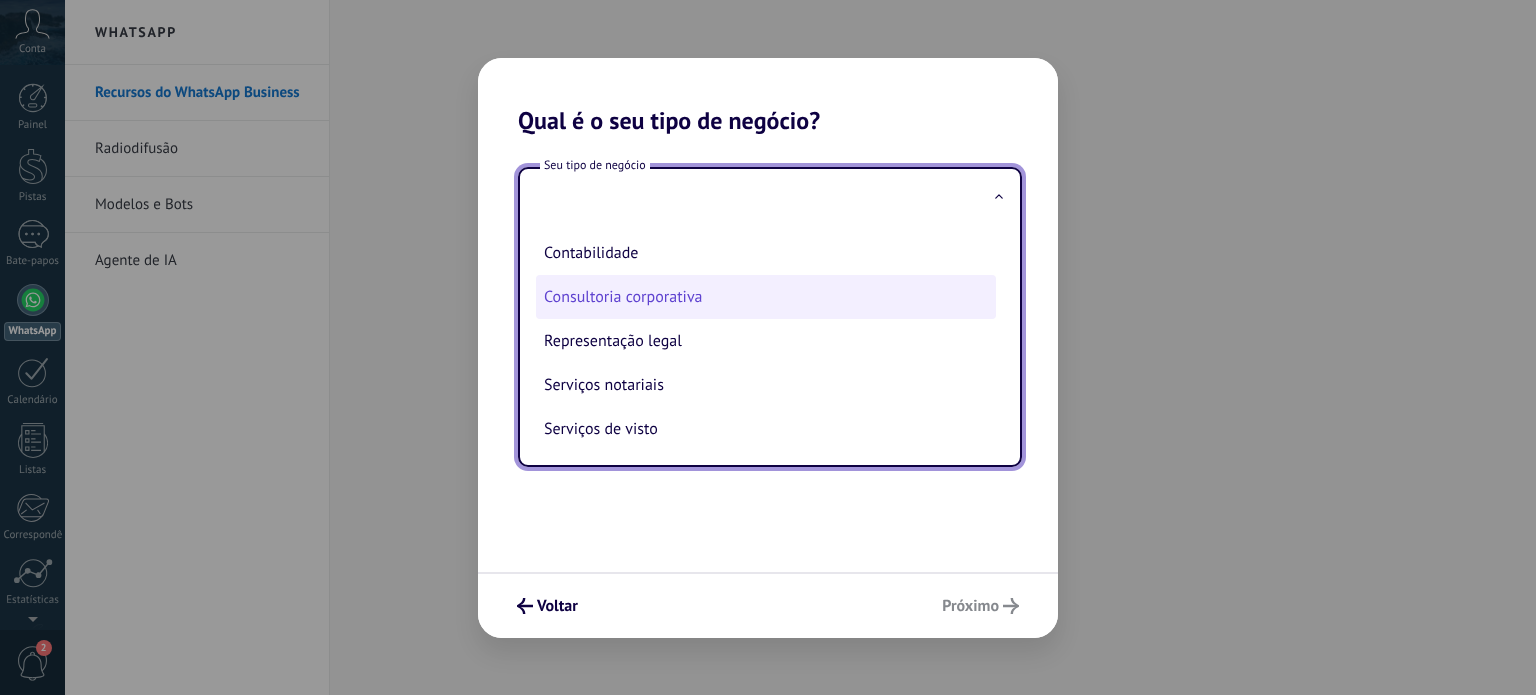 scroll, scrollTop: 5, scrollLeft: 0, axis: vertical 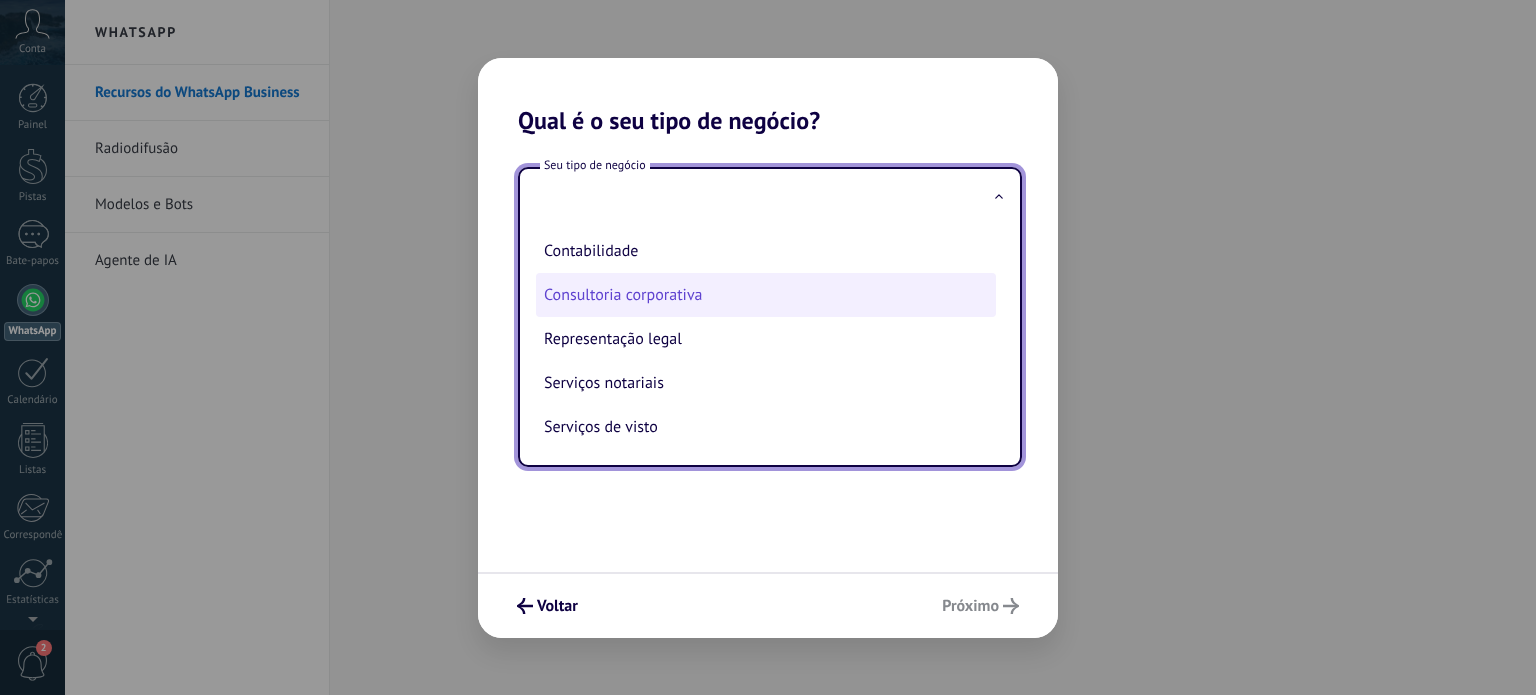 click on "Consultoria corporativa" at bounding box center (623, 295) 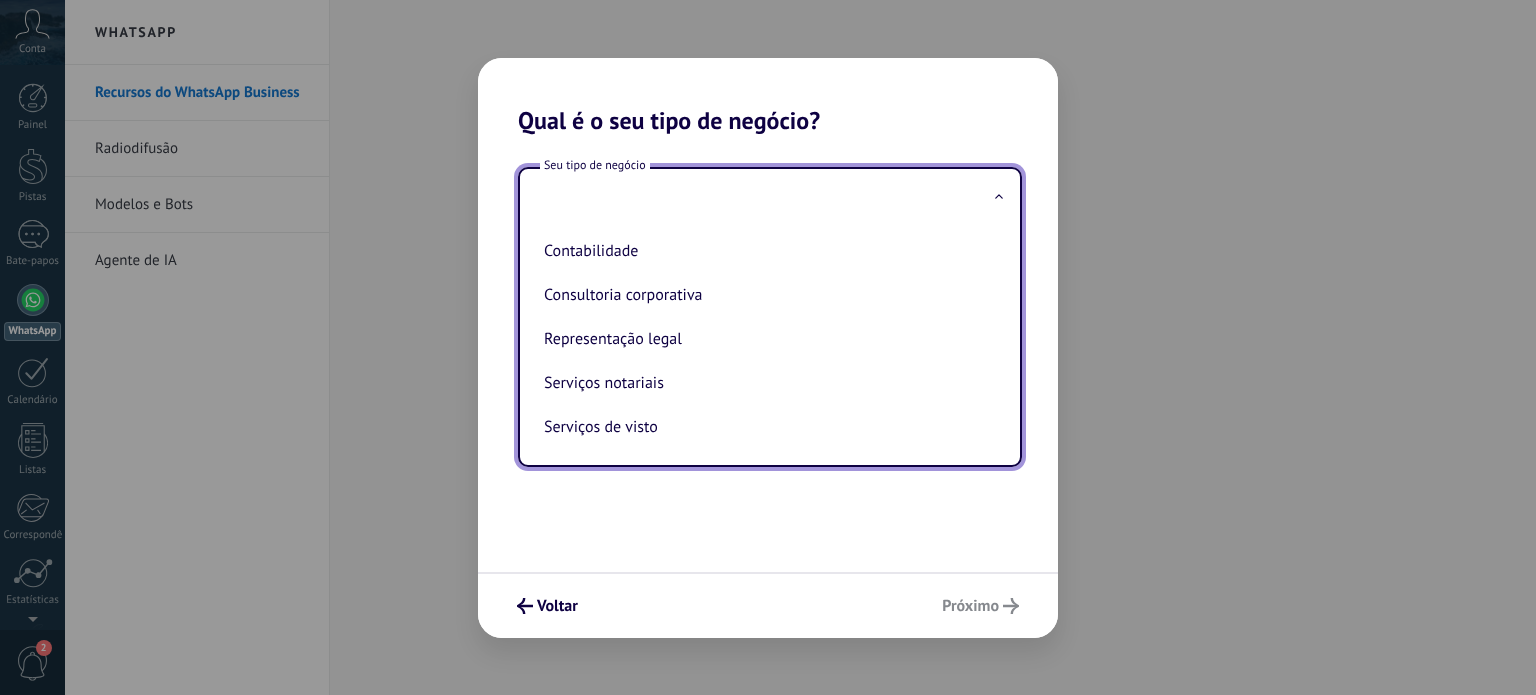type on "**********" 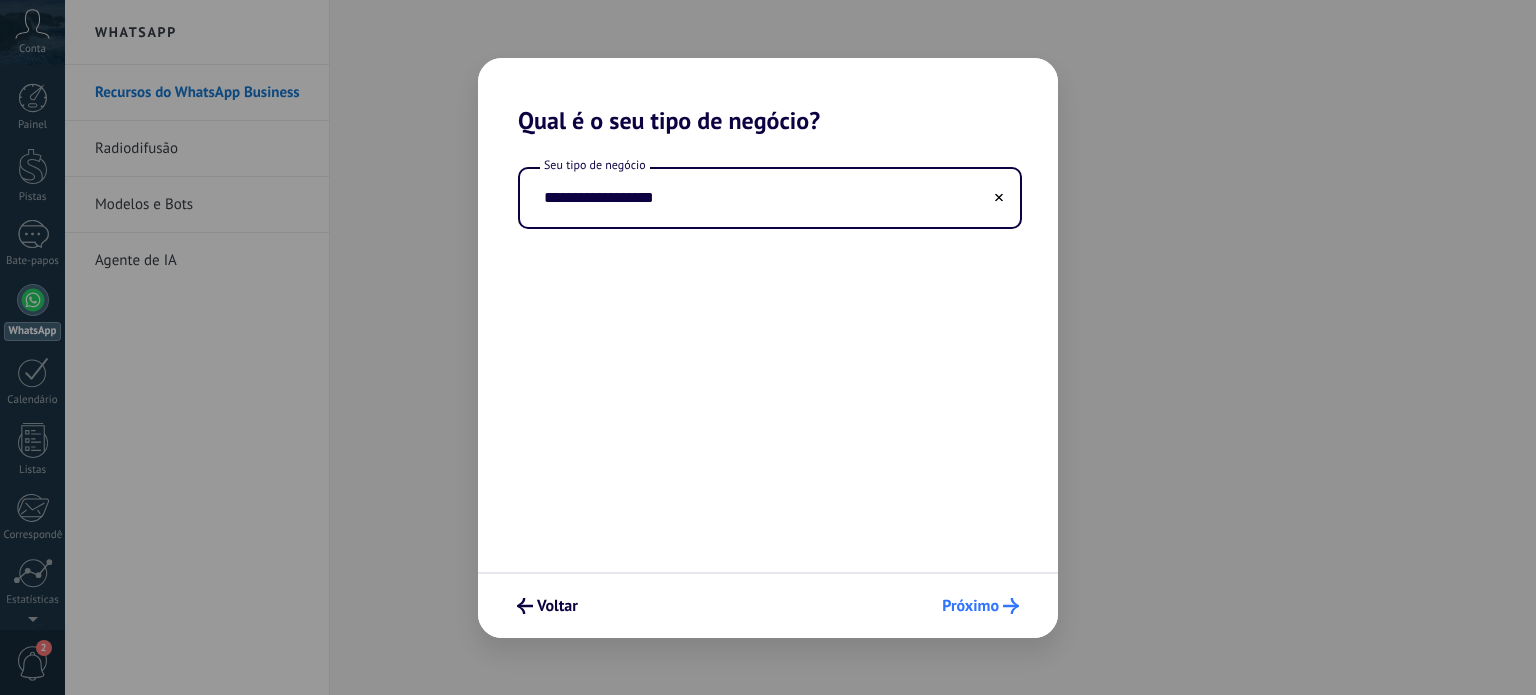 click on "Próximo" at bounding box center (970, 606) 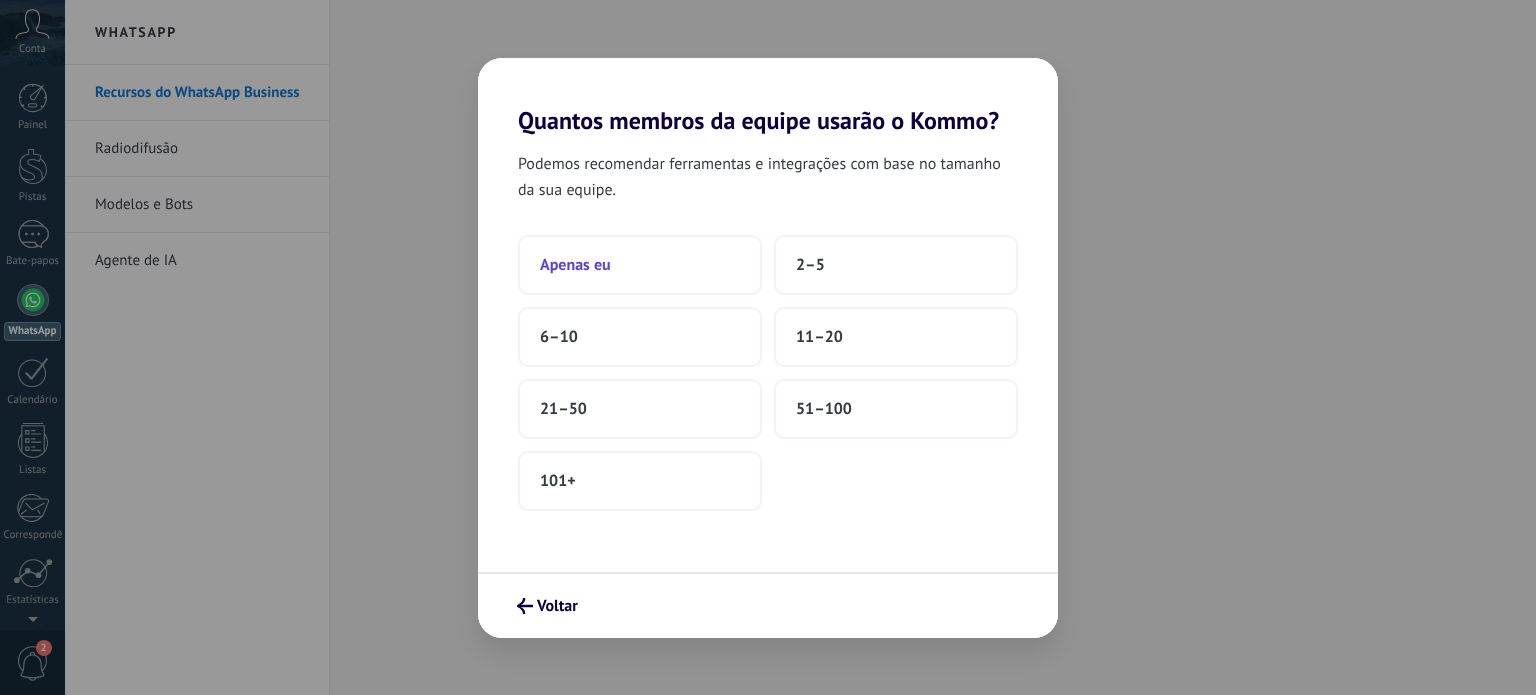 click on "Apenas eu" at bounding box center [640, 265] 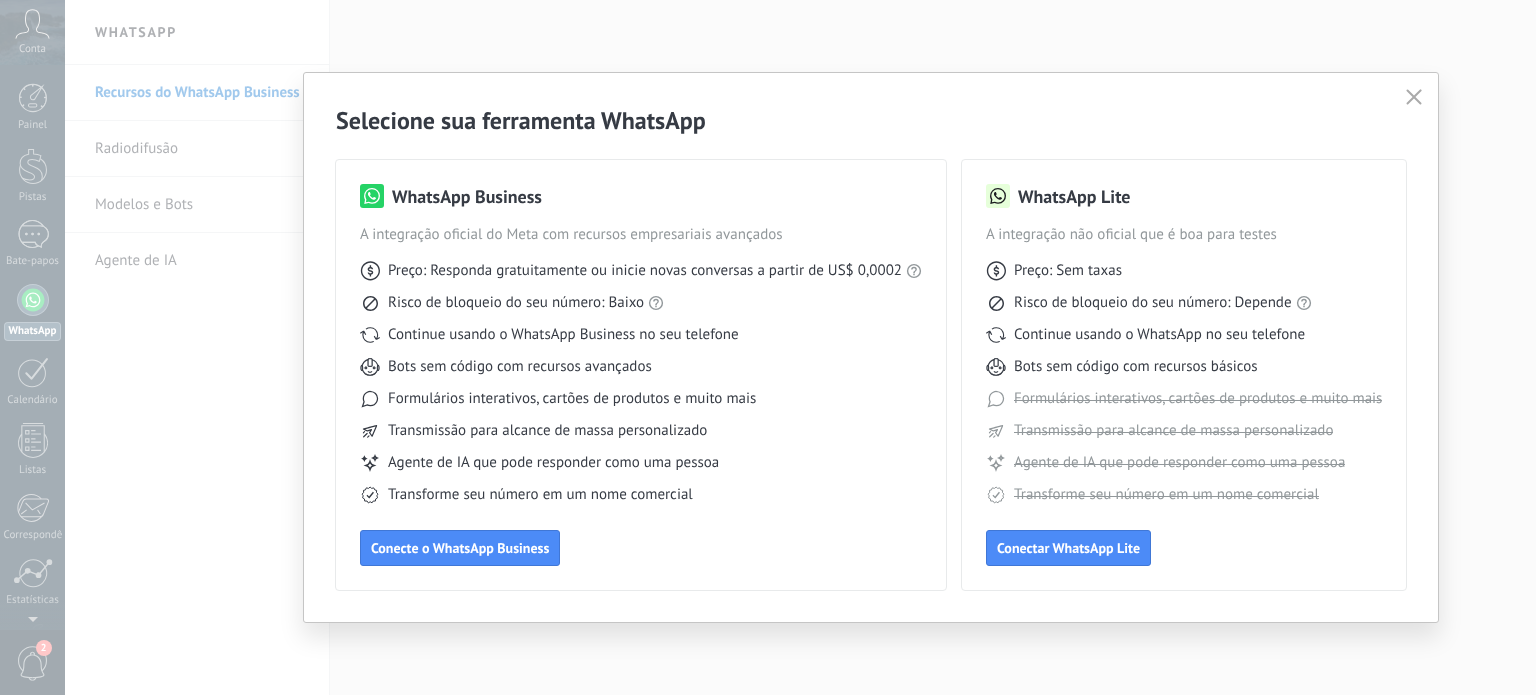 click 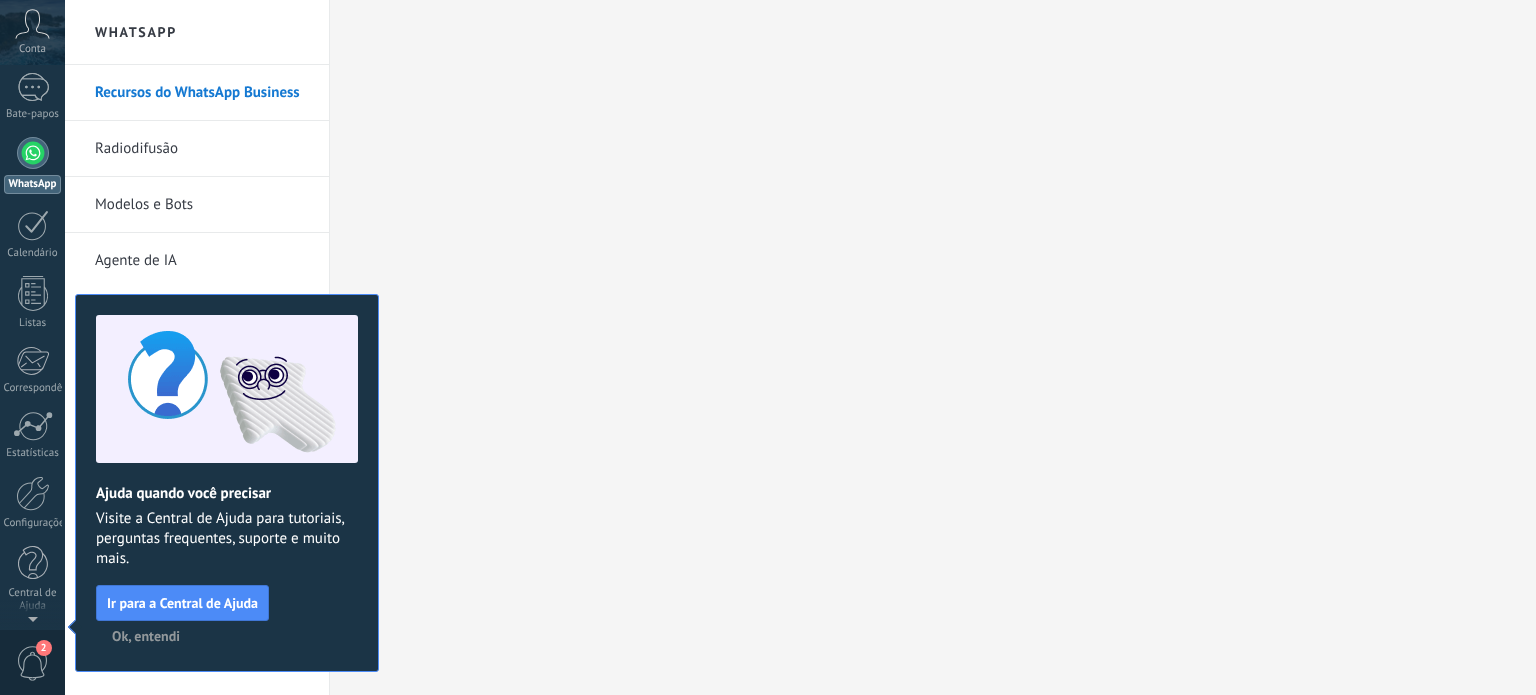 scroll, scrollTop: 0, scrollLeft: 0, axis: both 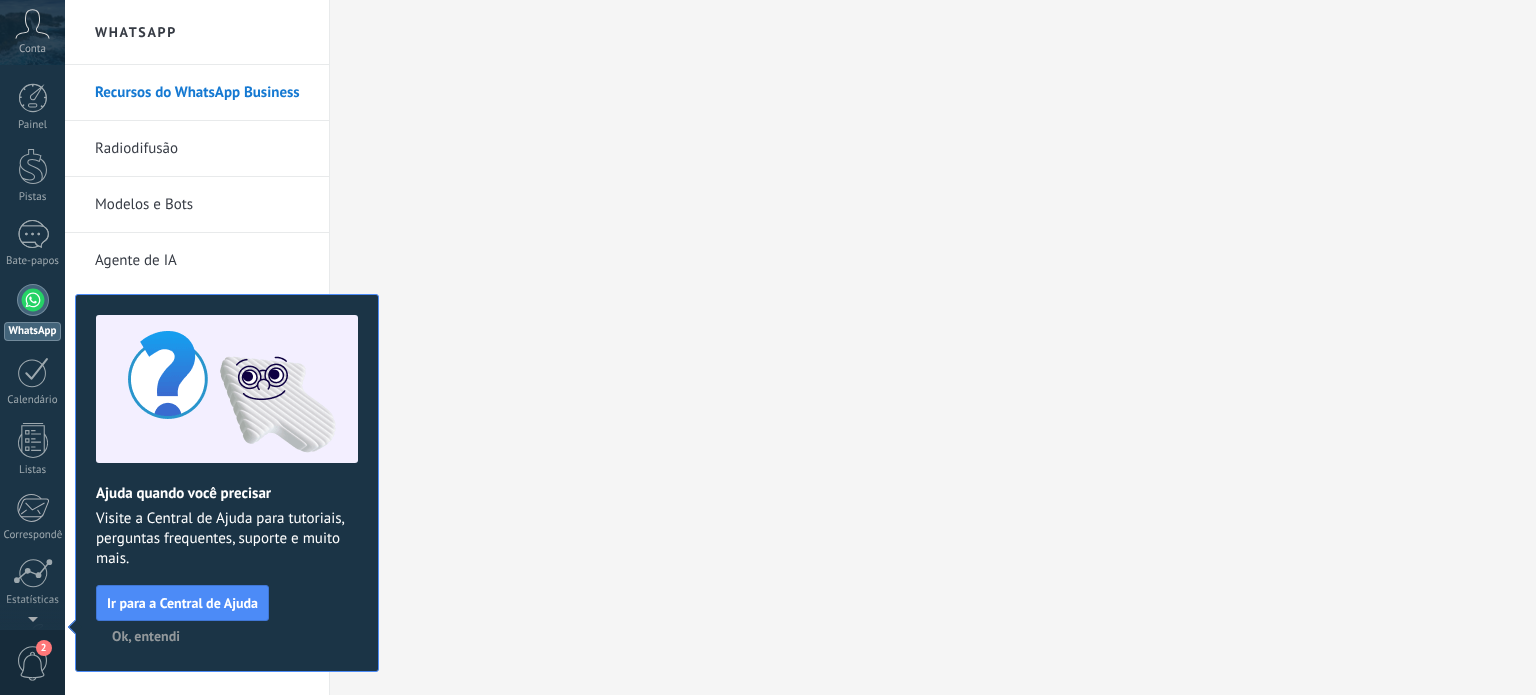 click on "2" at bounding box center [33, 663] 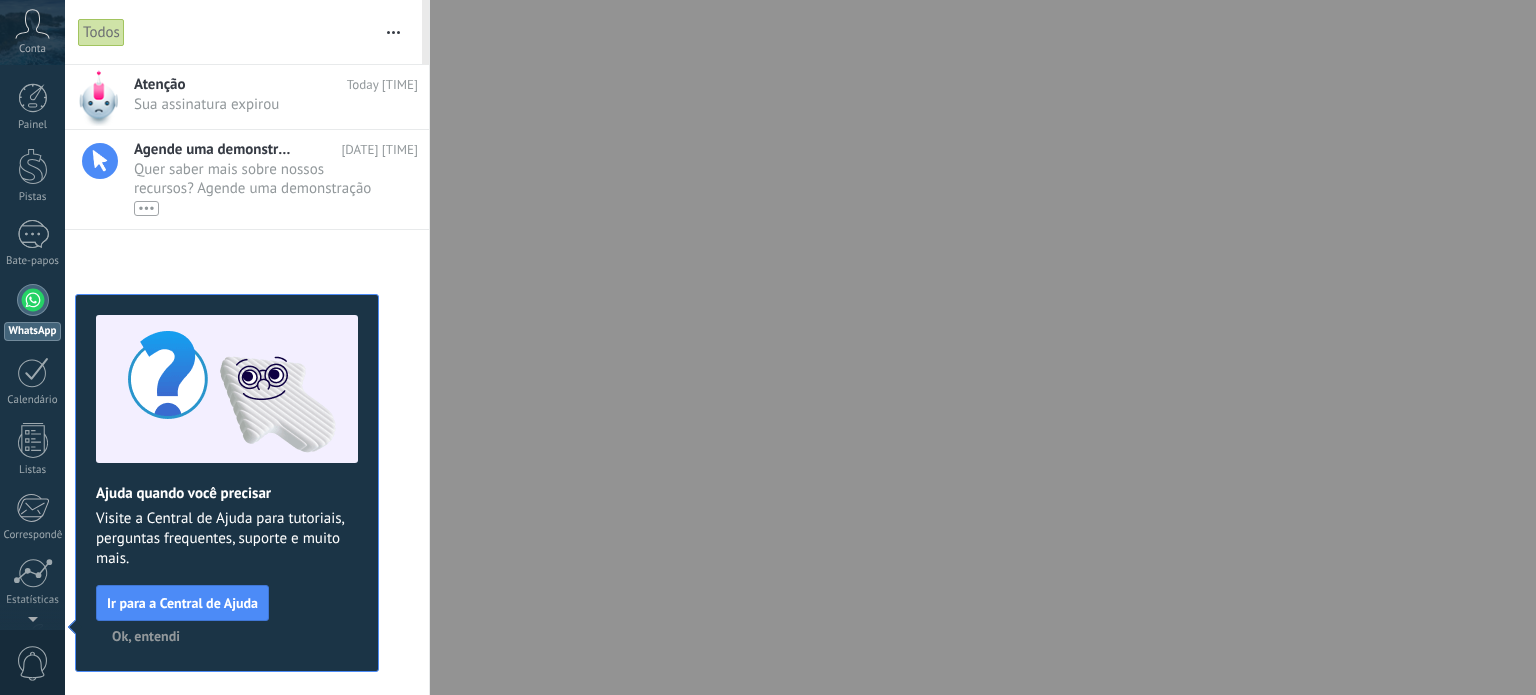 click on "Ok, entendi" at bounding box center [146, 636] 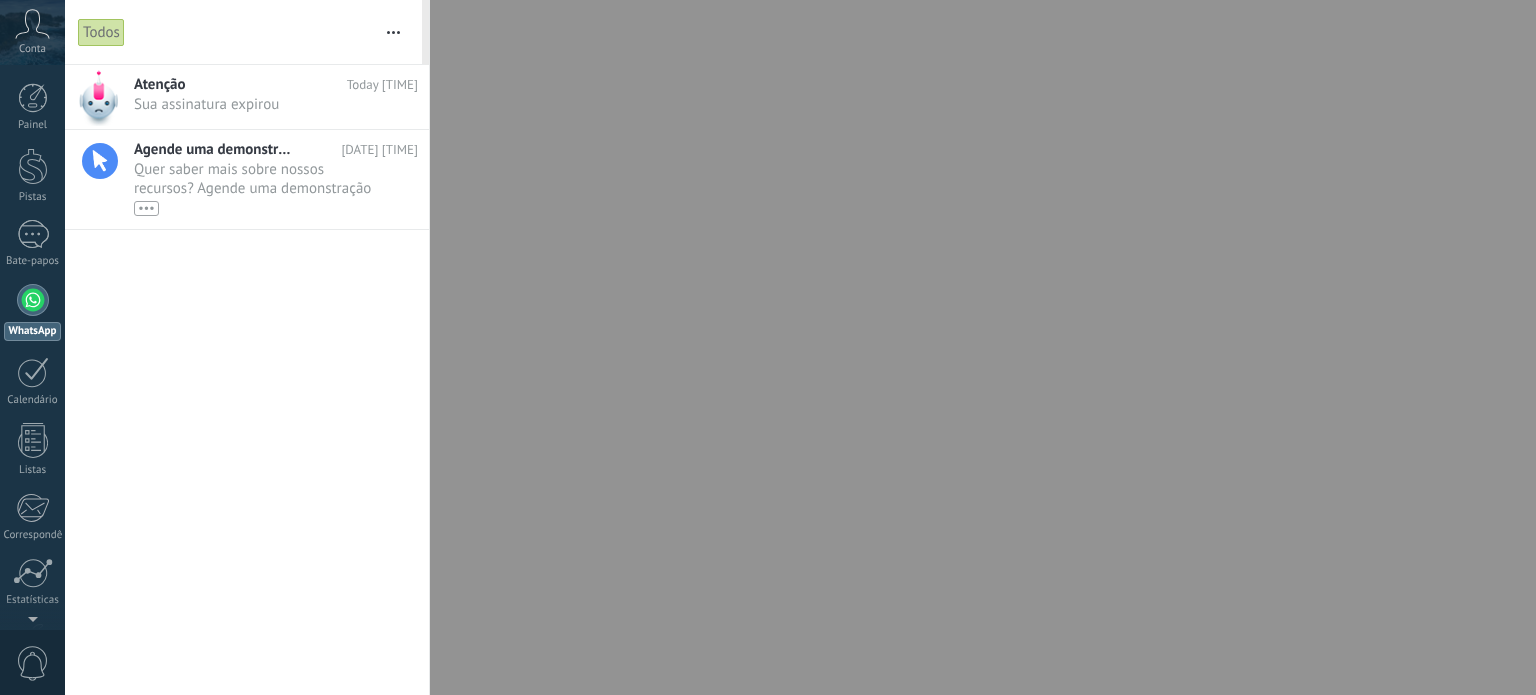 click 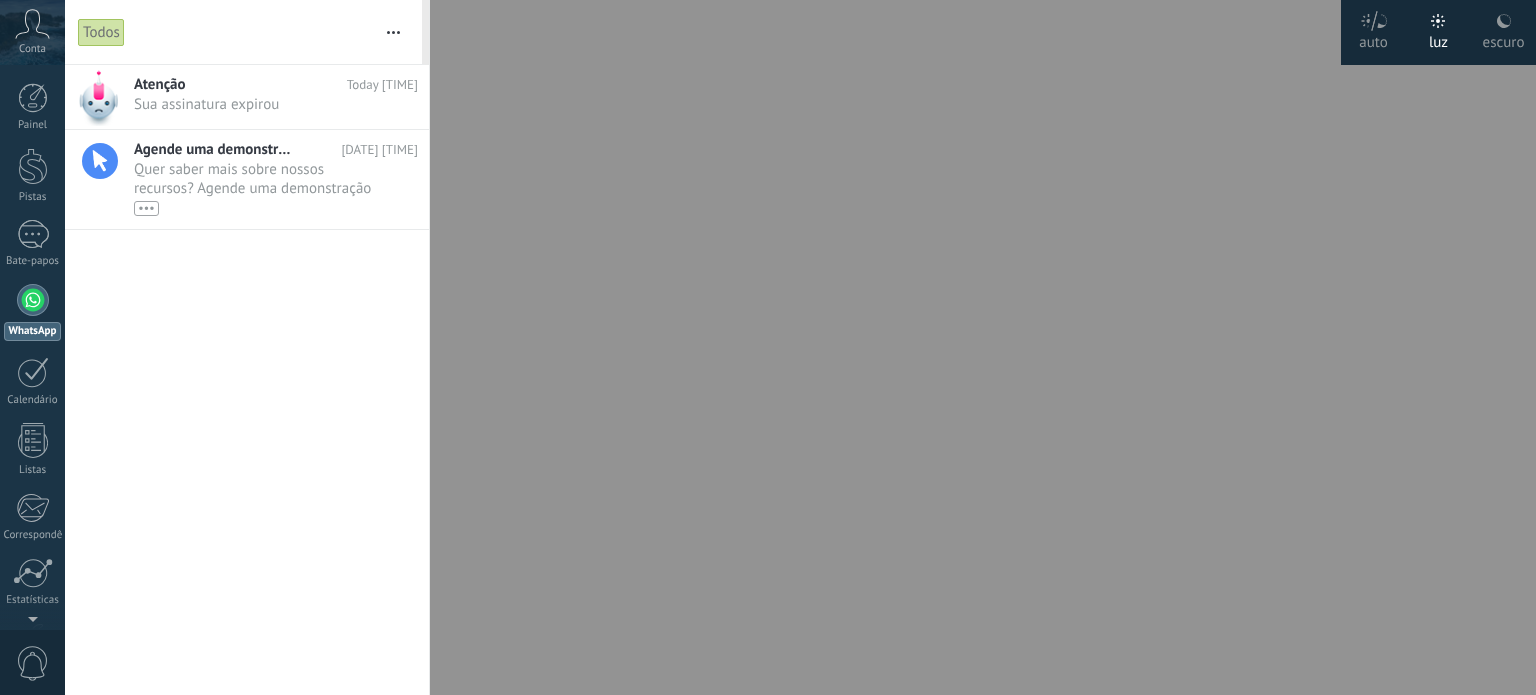 click 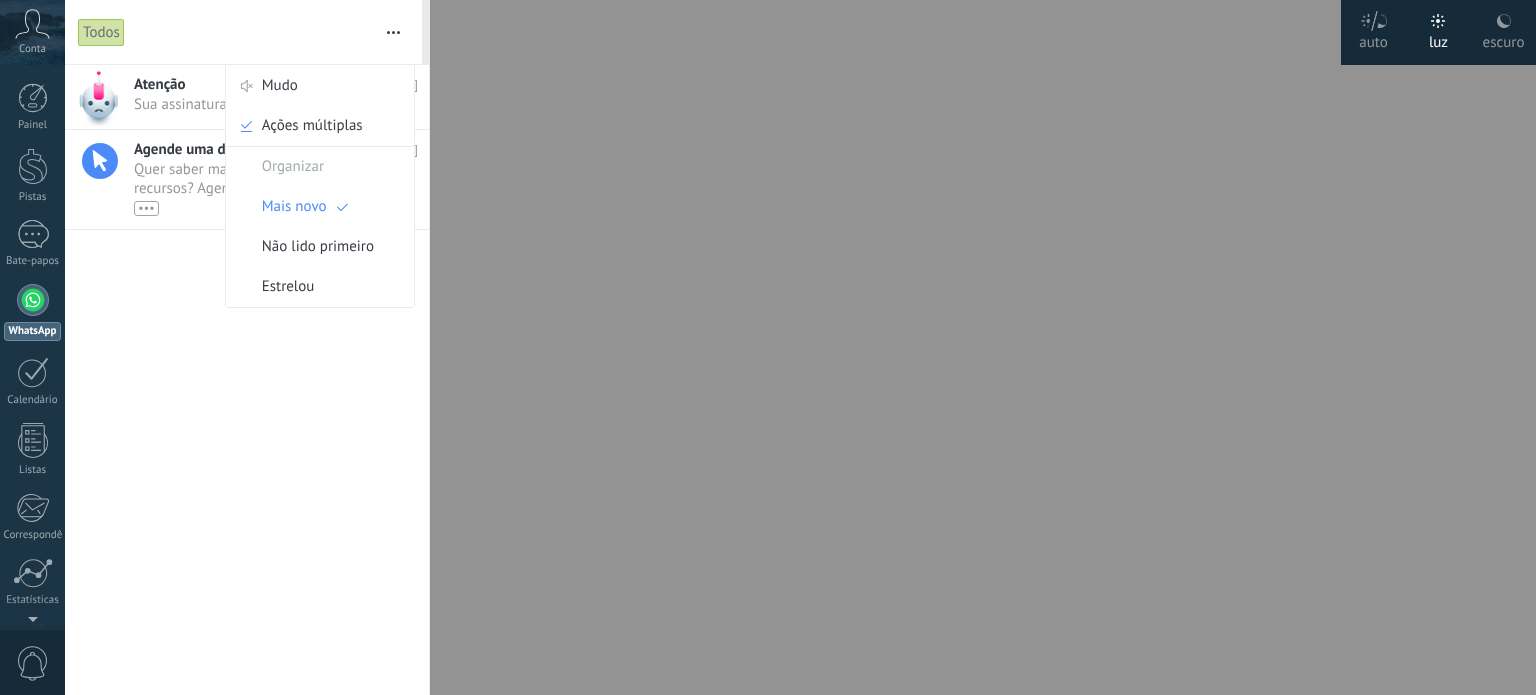 click at bounding box center [768, 347] 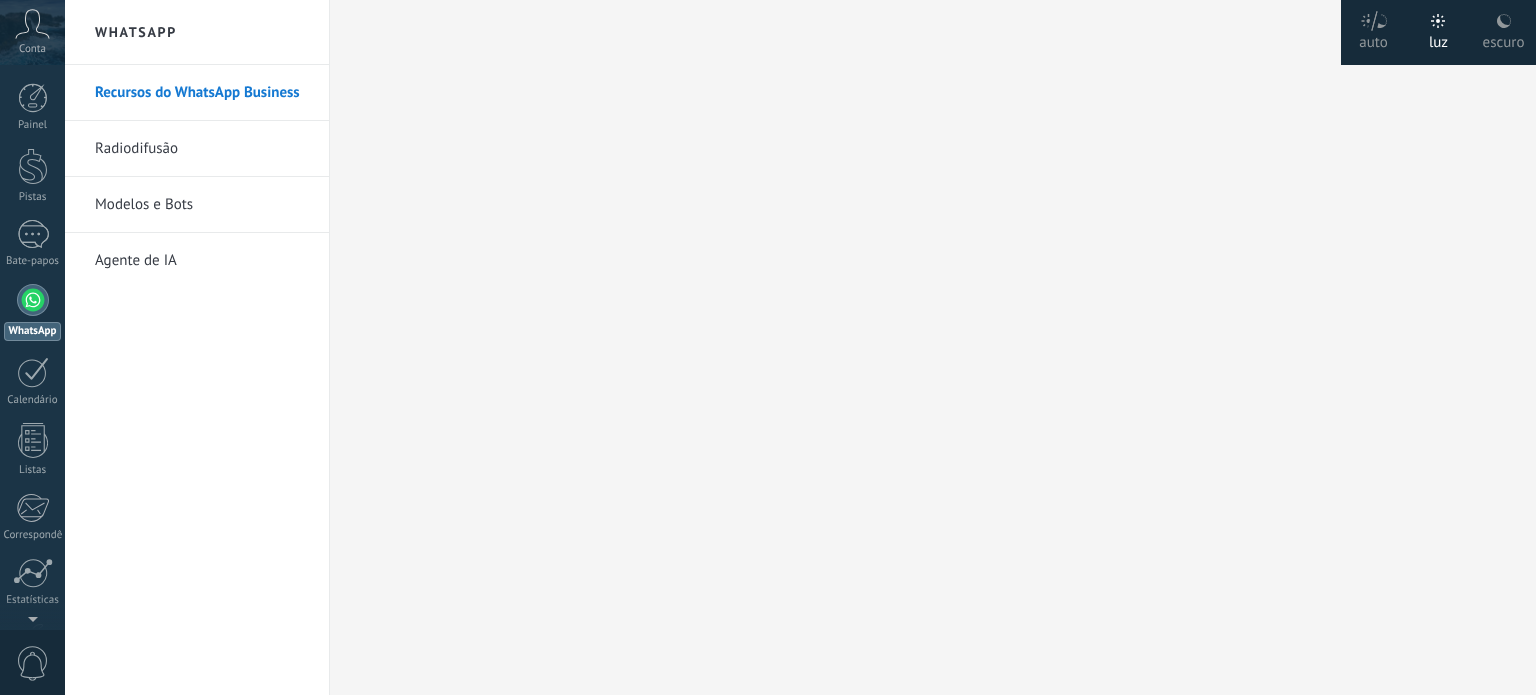 click 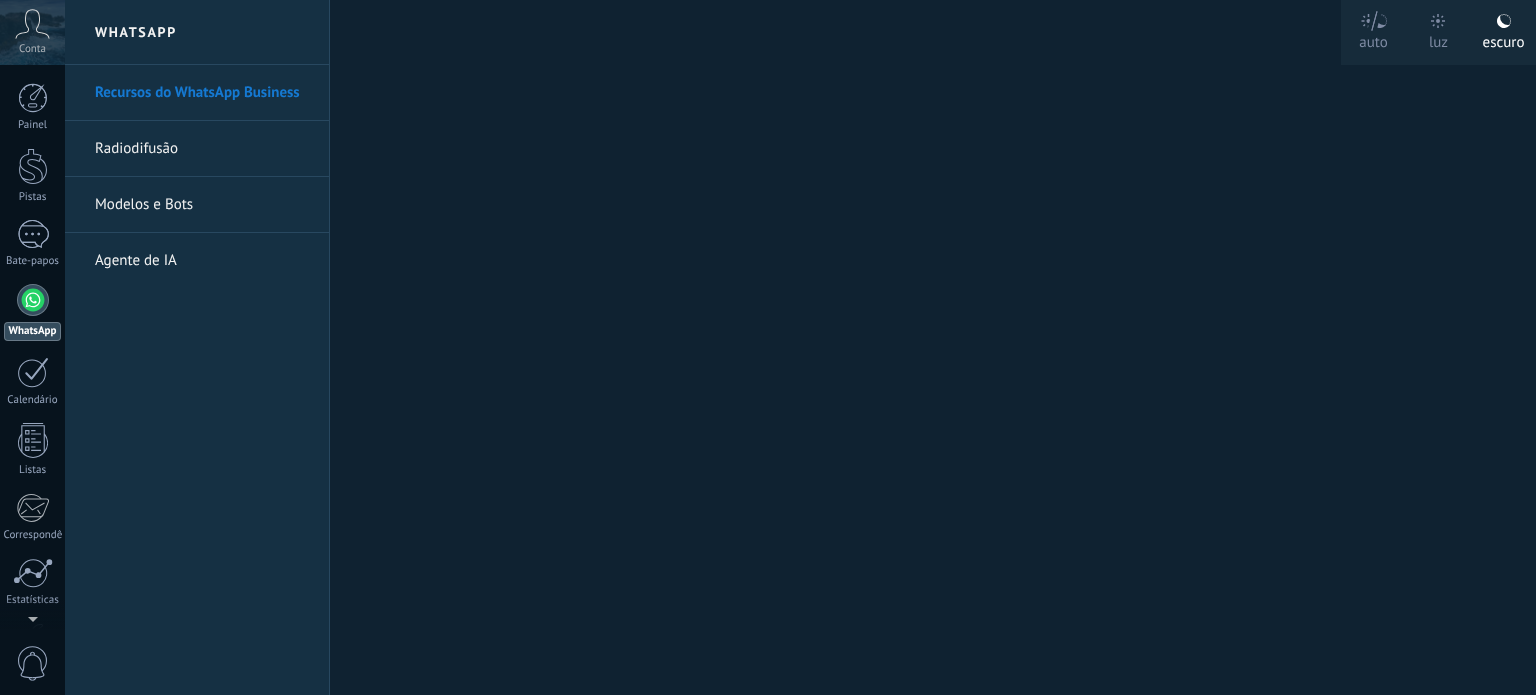 click 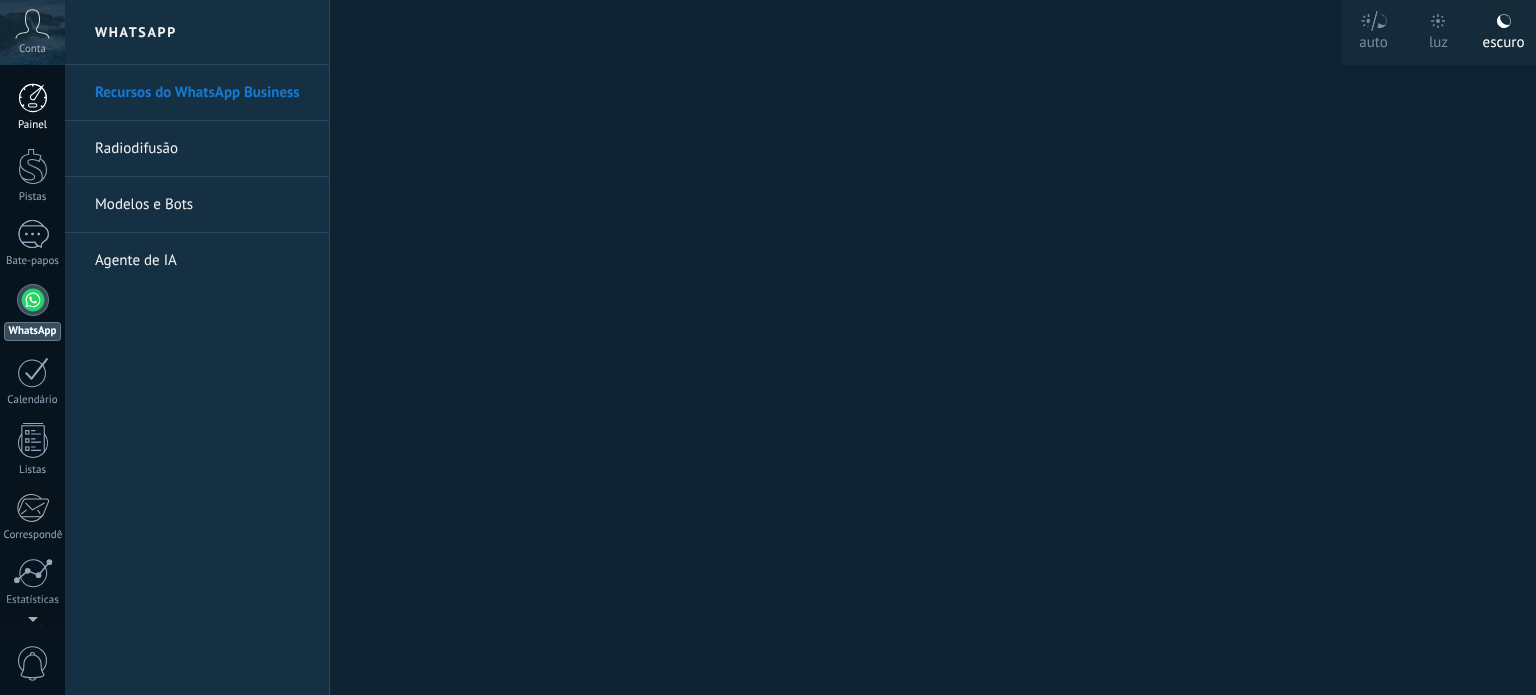 click at bounding box center [33, 98] 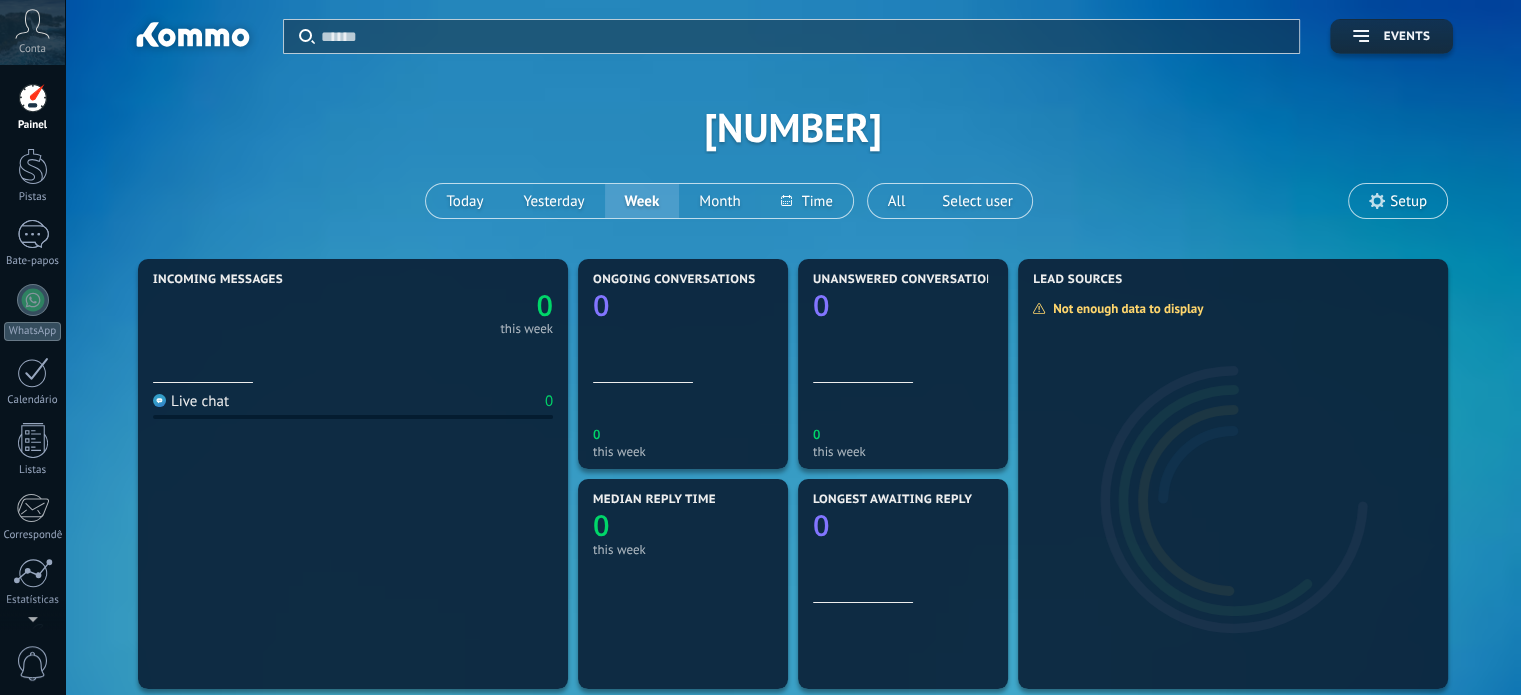 click 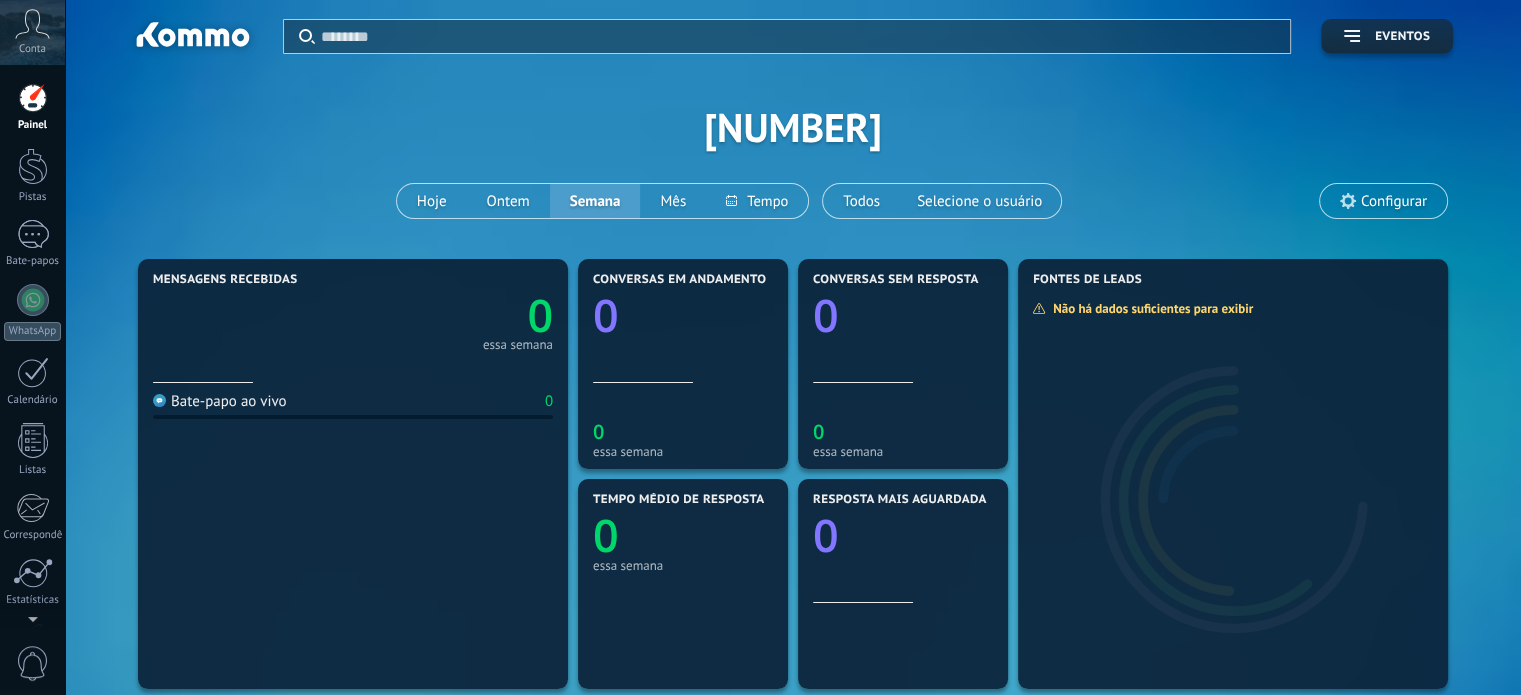 click 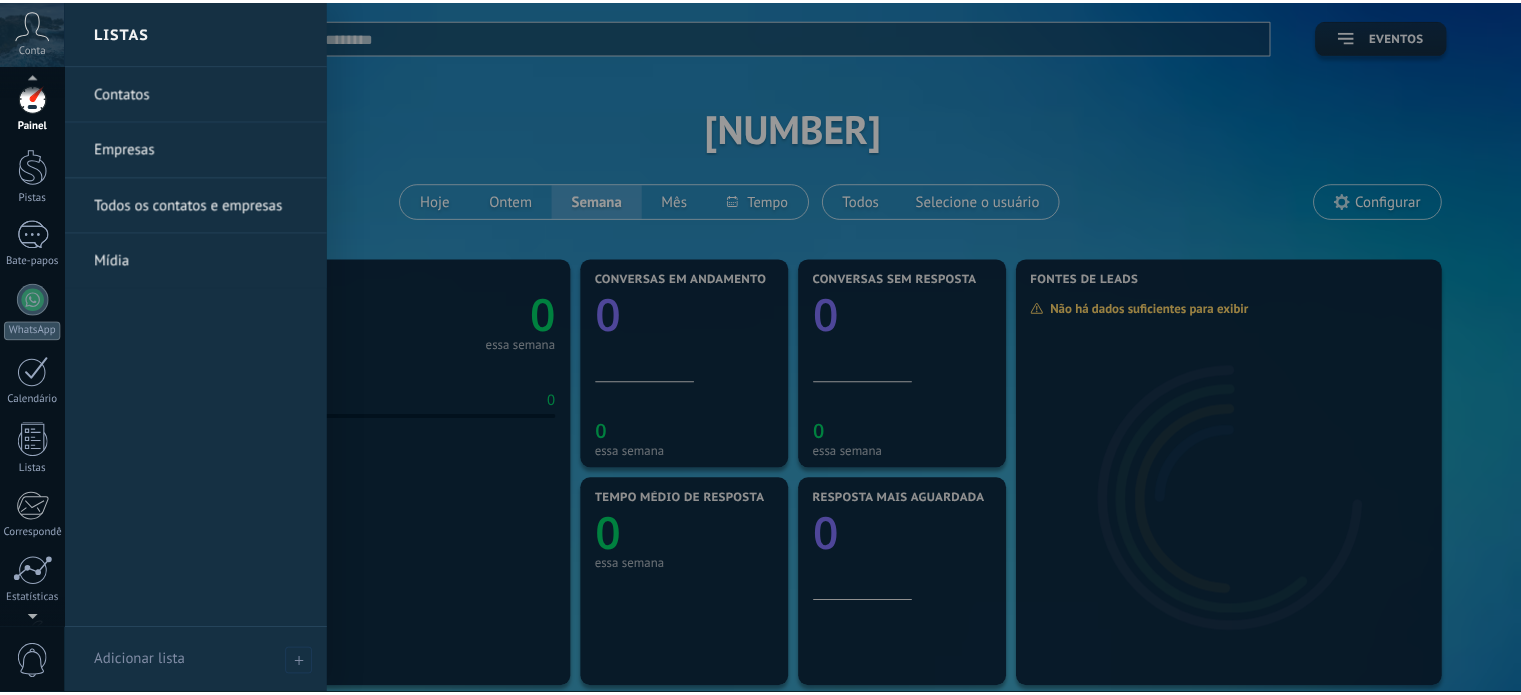 scroll, scrollTop: 148, scrollLeft: 0, axis: vertical 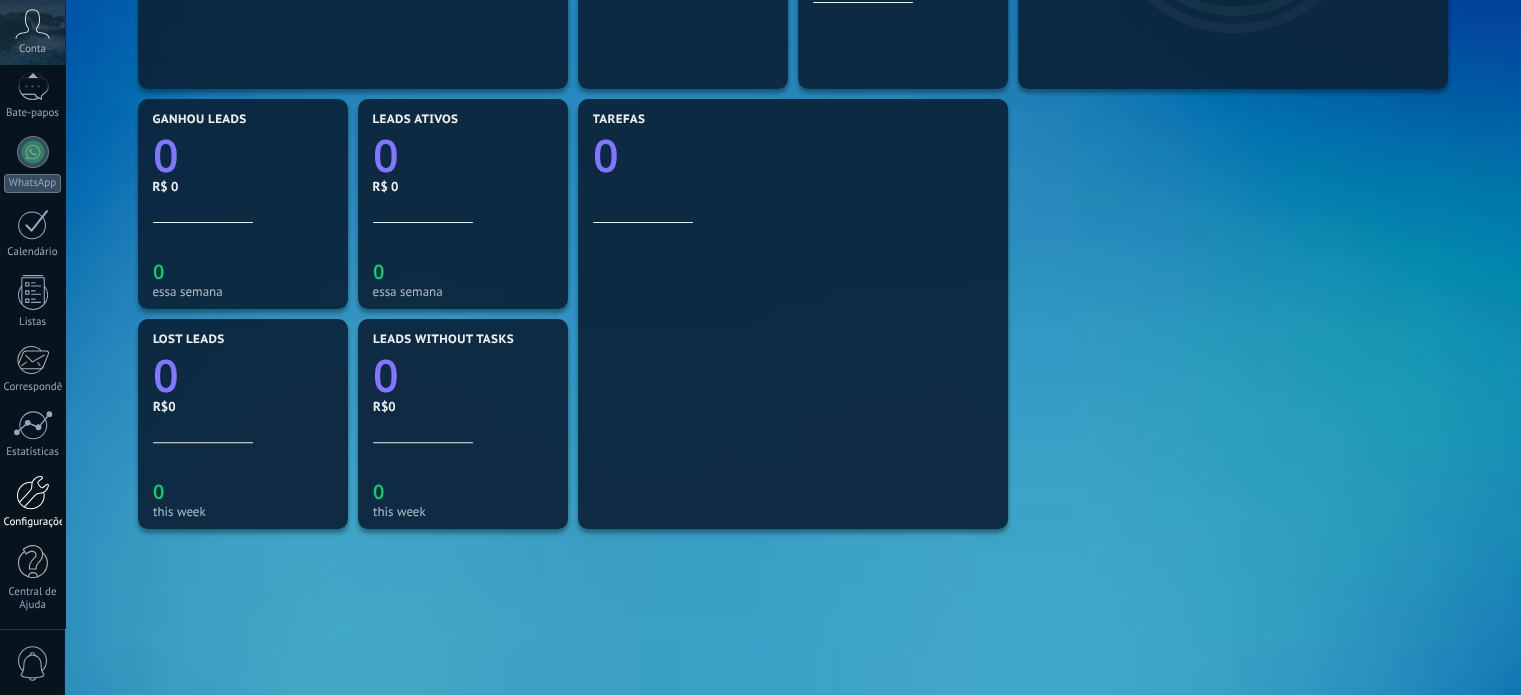 click at bounding box center [33, 492] 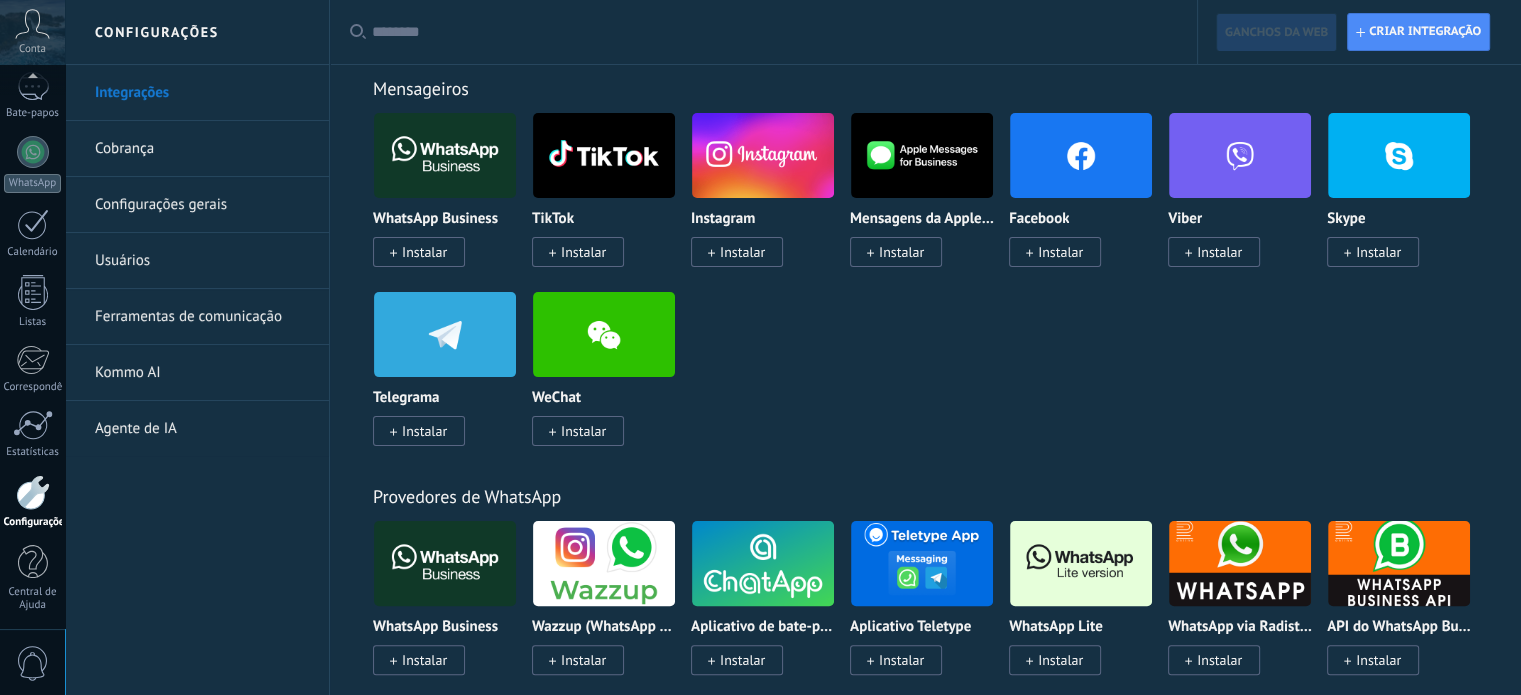 scroll, scrollTop: 0, scrollLeft: 0, axis: both 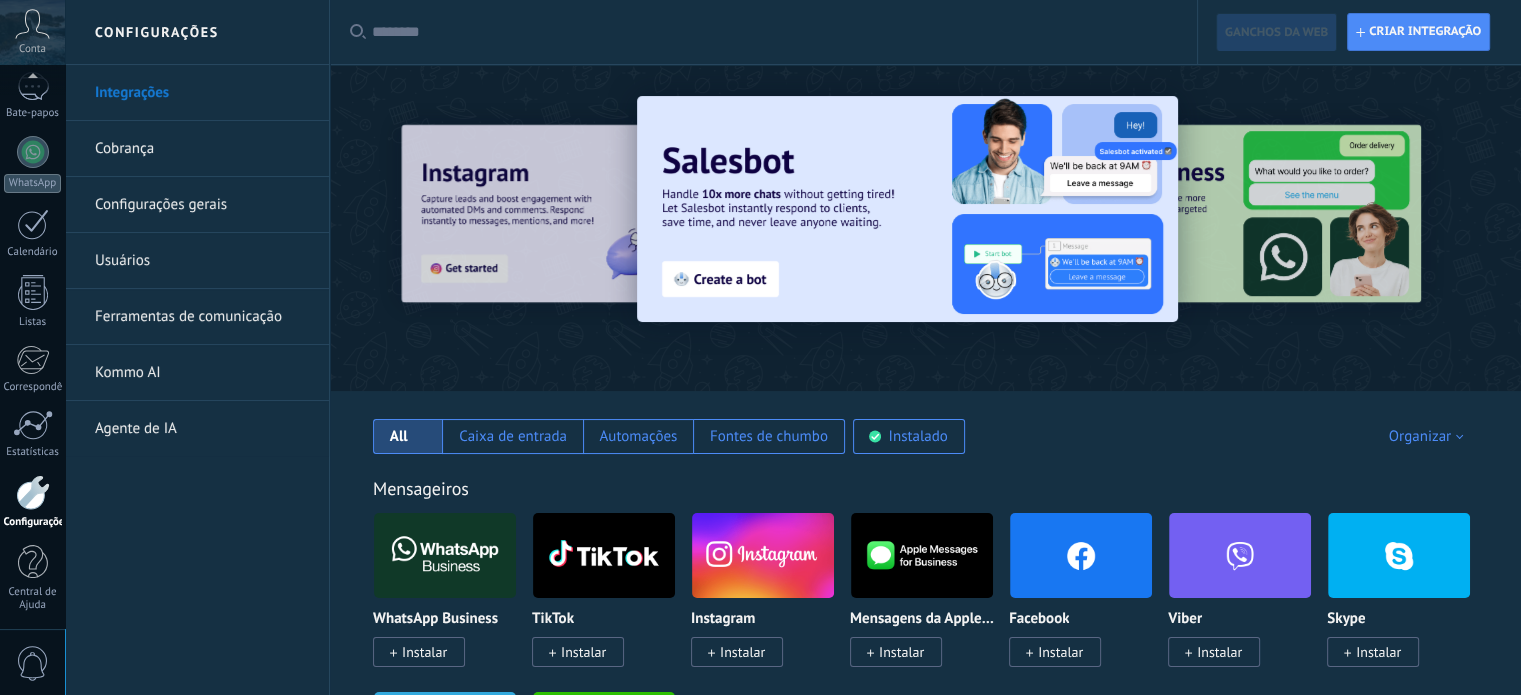click 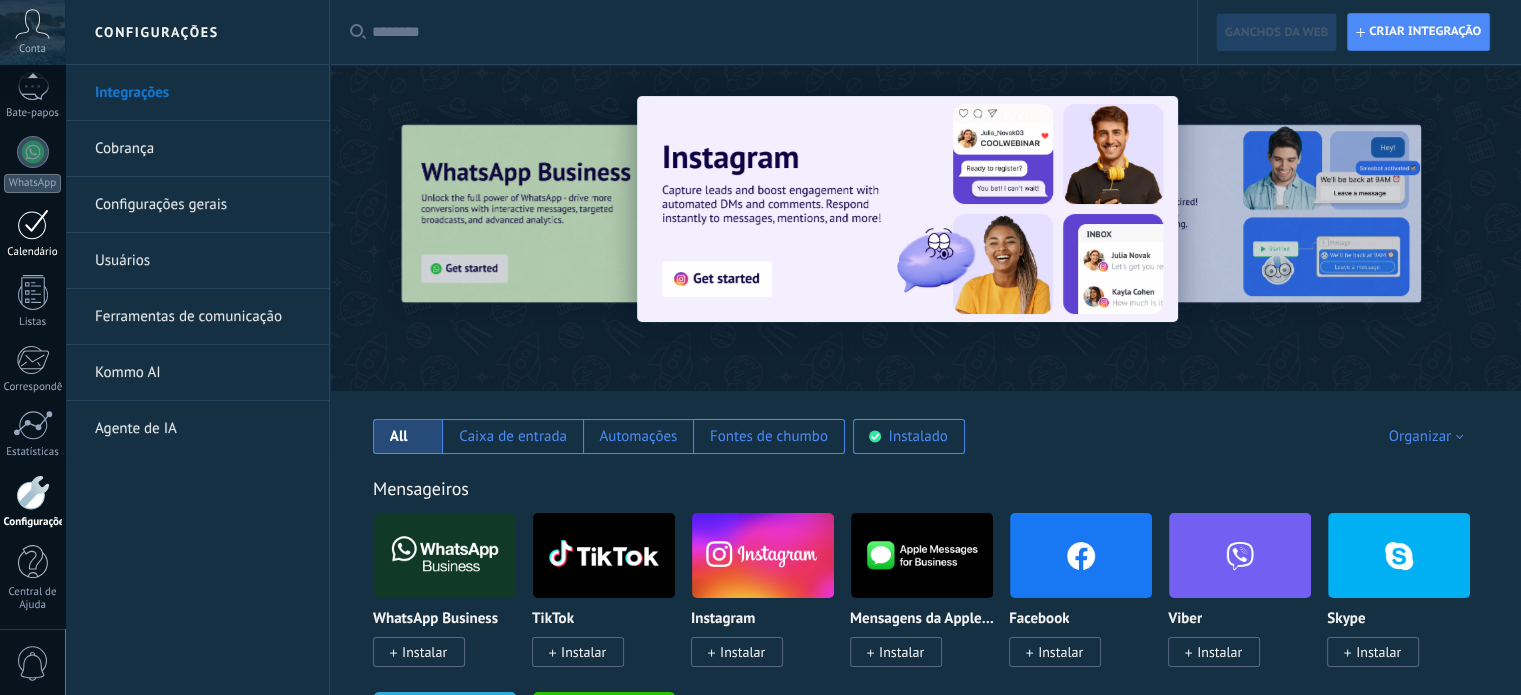 click at bounding box center (33, 224) 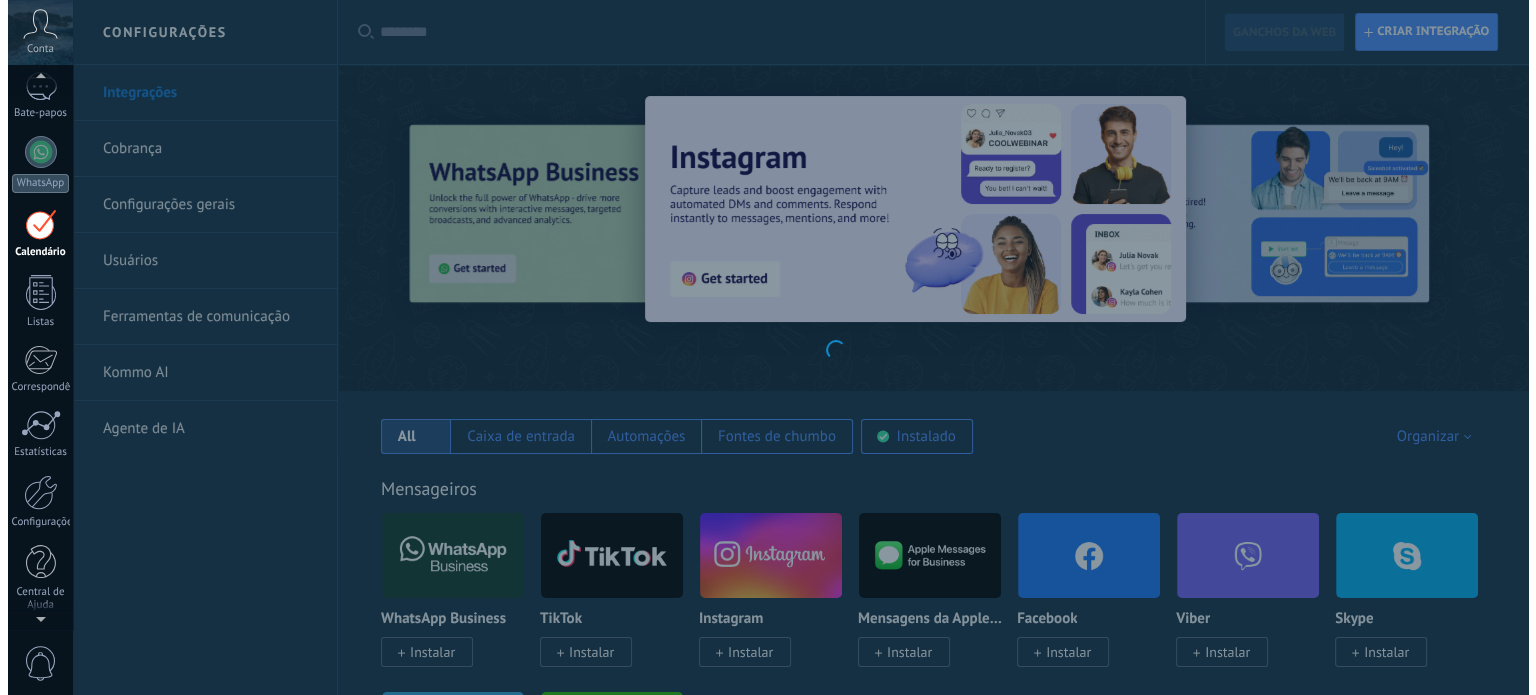 scroll, scrollTop: 56, scrollLeft: 0, axis: vertical 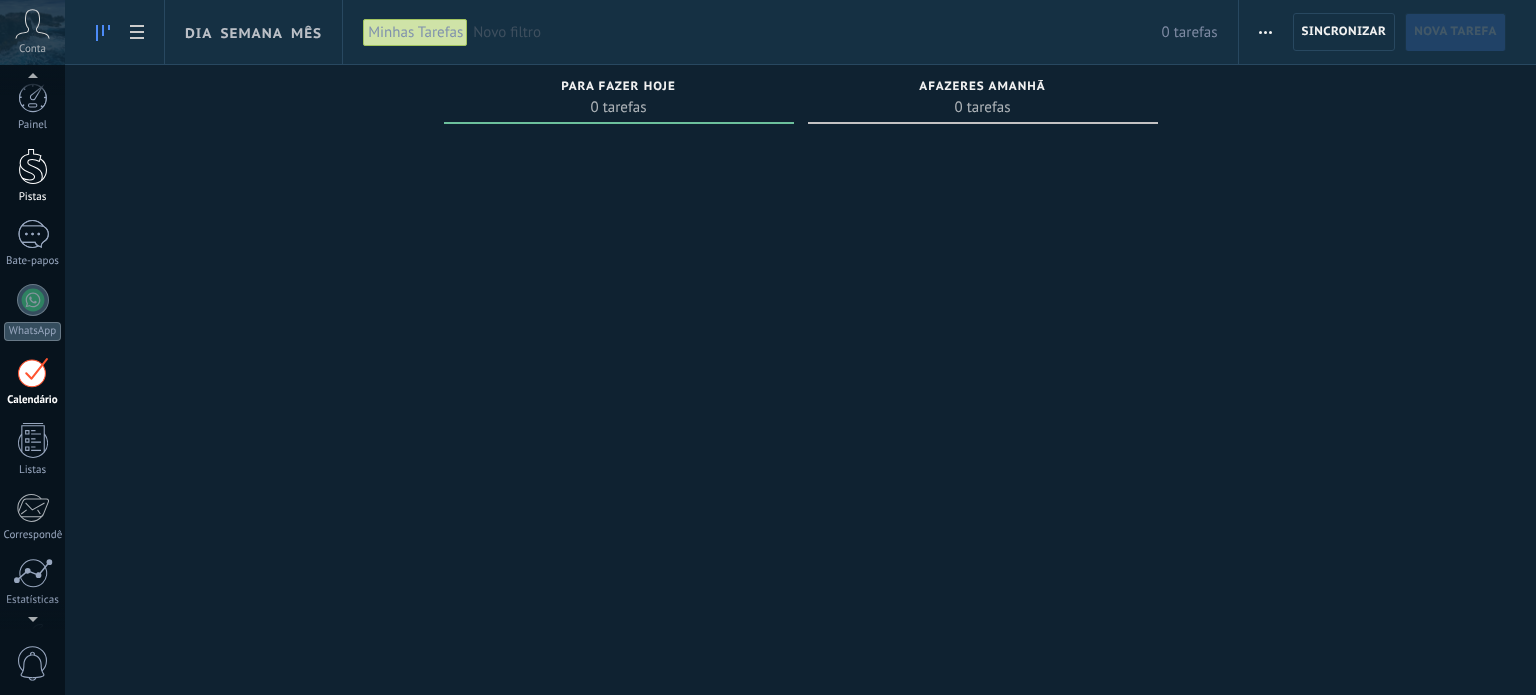 click at bounding box center [33, 166] 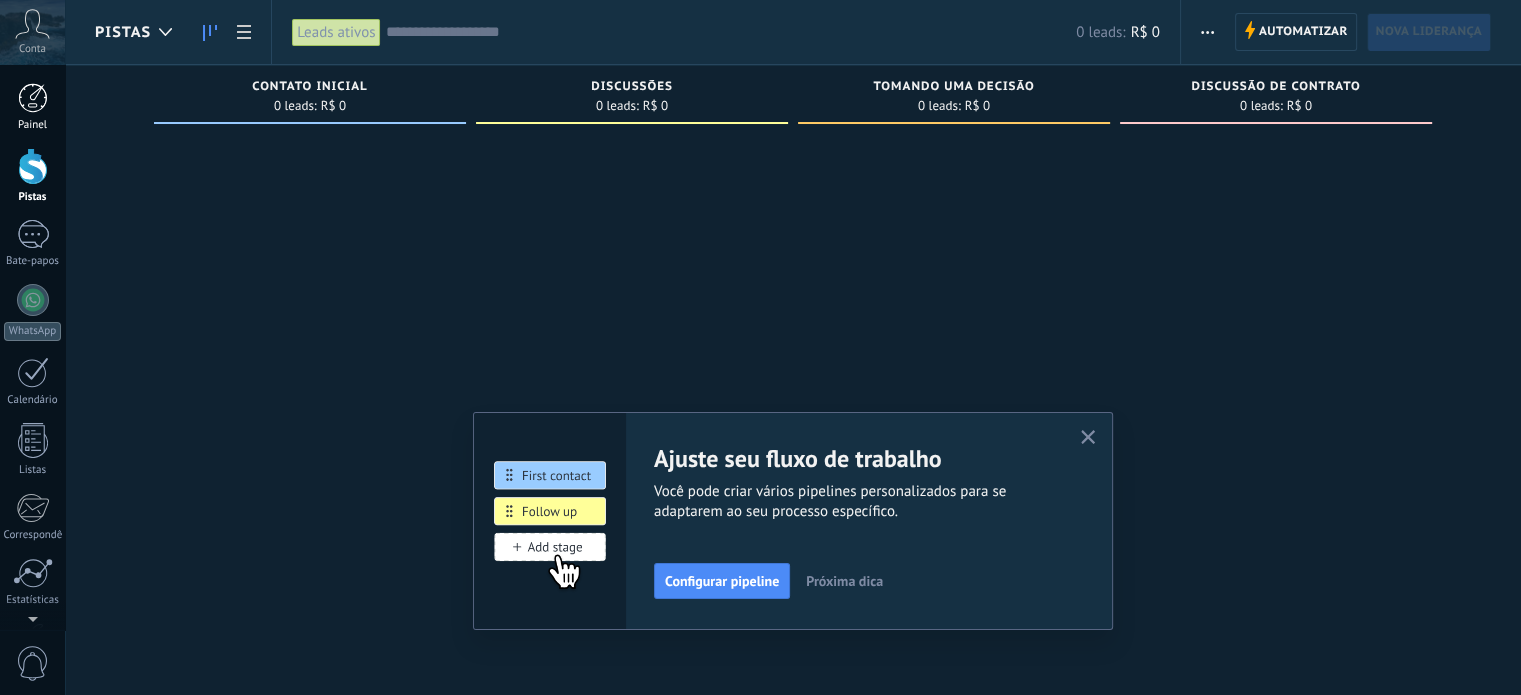 click at bounding box center [33, 98] 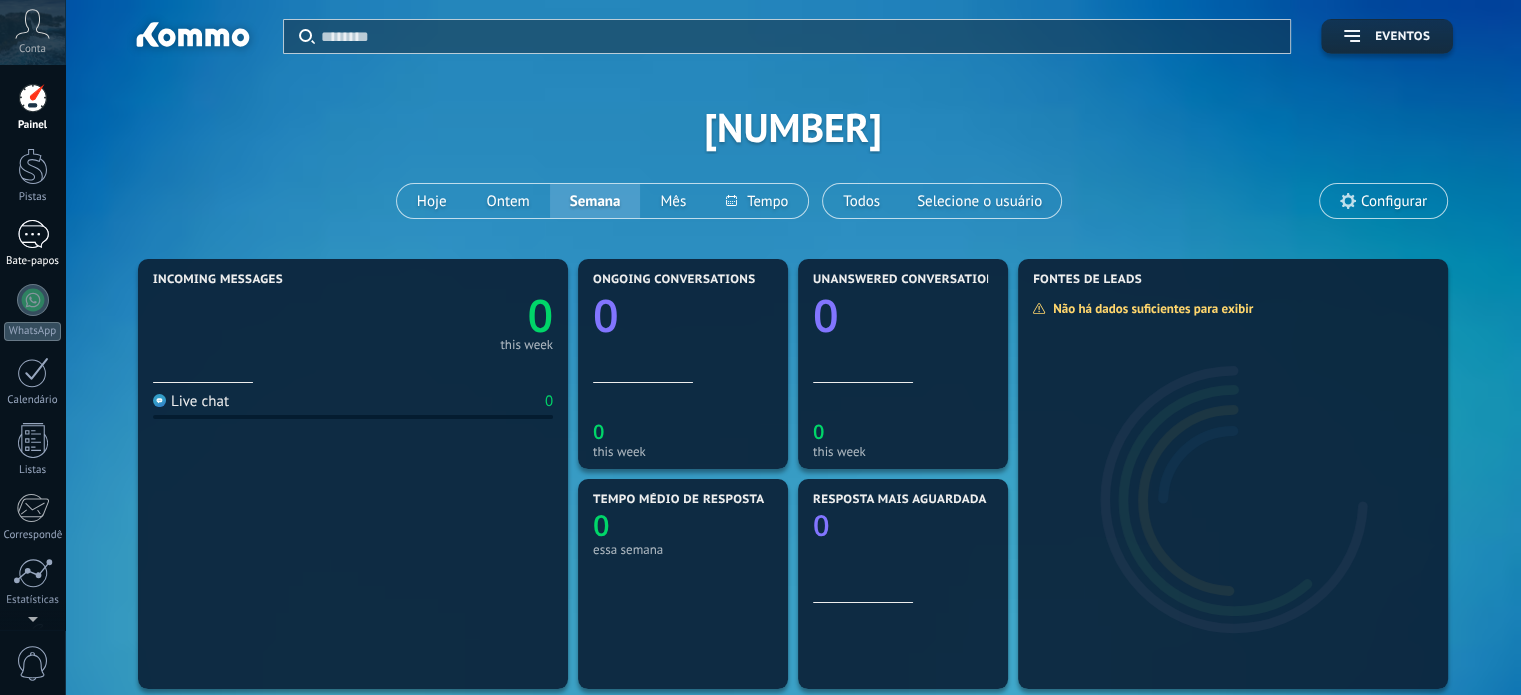 click at bounding box center (33, 234) 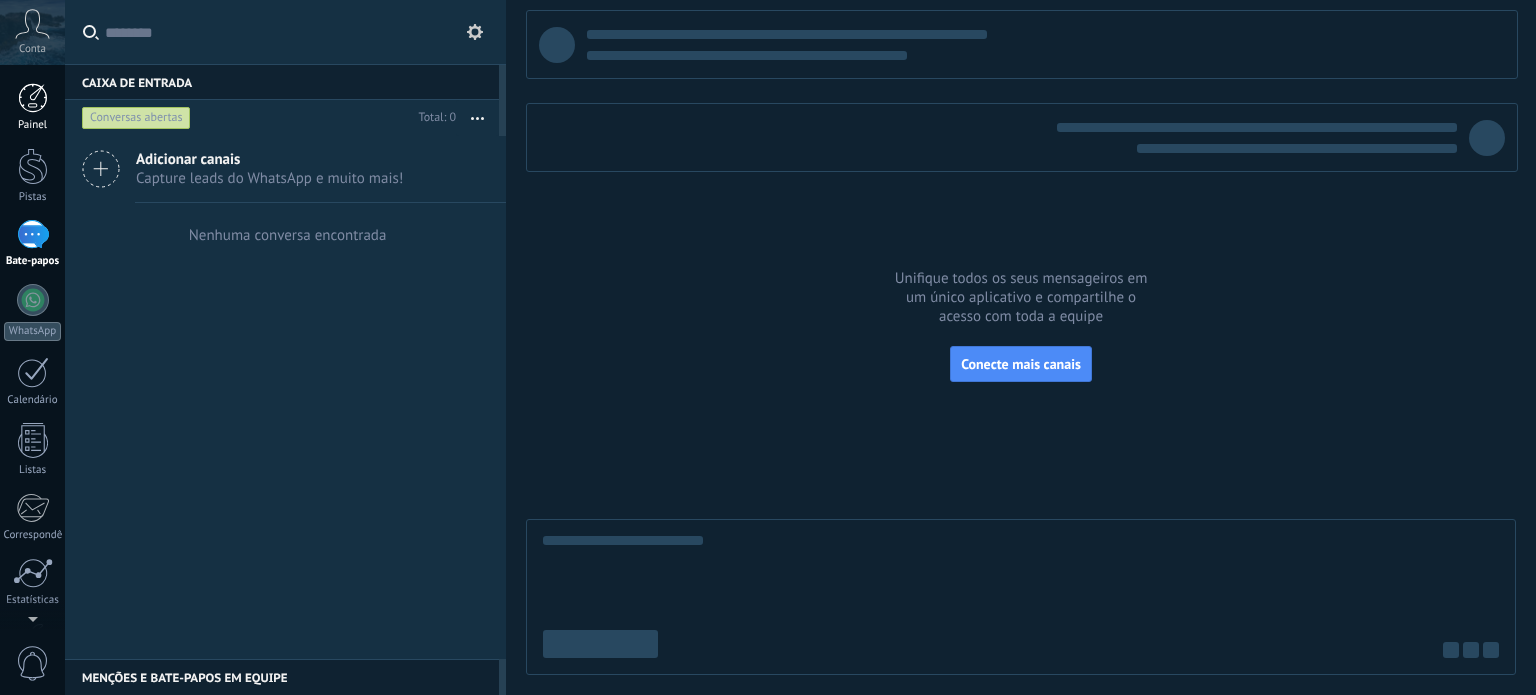 click at bounding box center [33, 98] 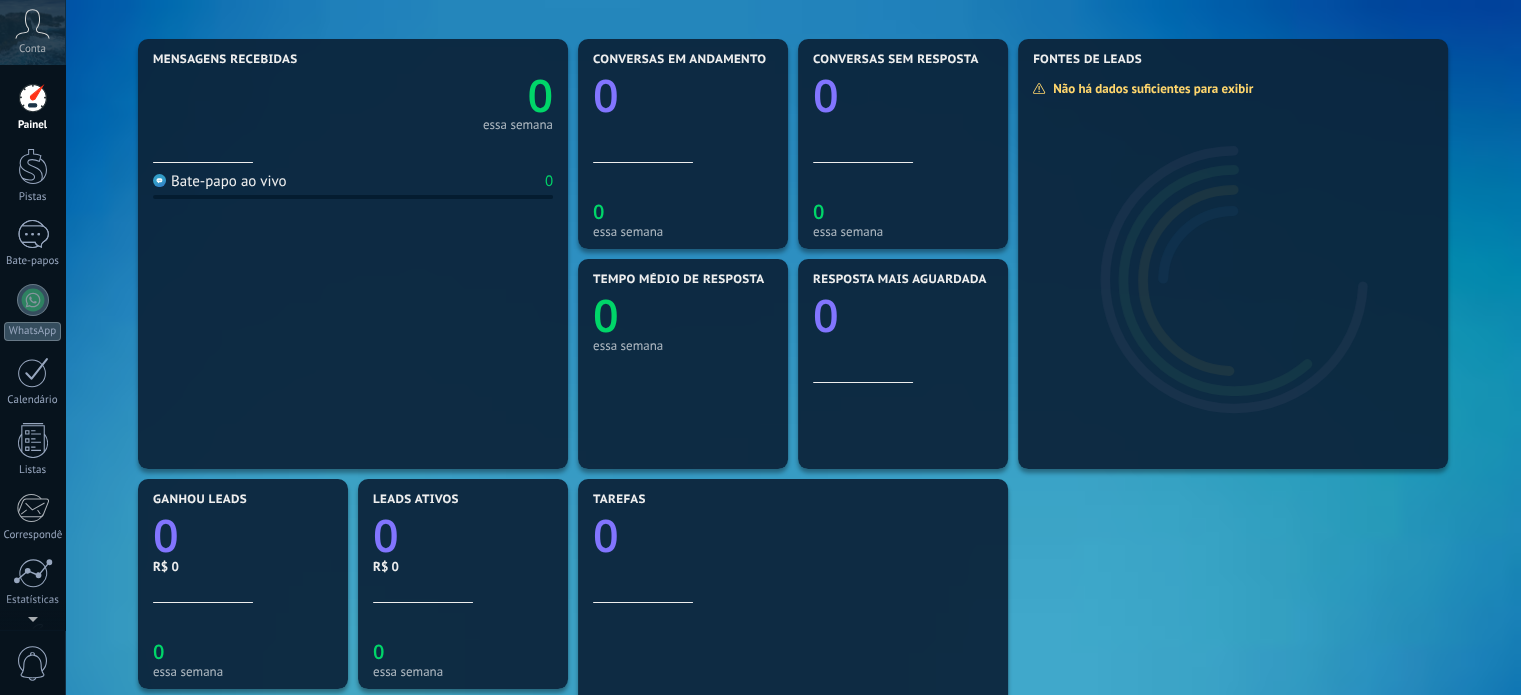 scroll, scrollTop: 0, scrollLeft: 0, axis: both 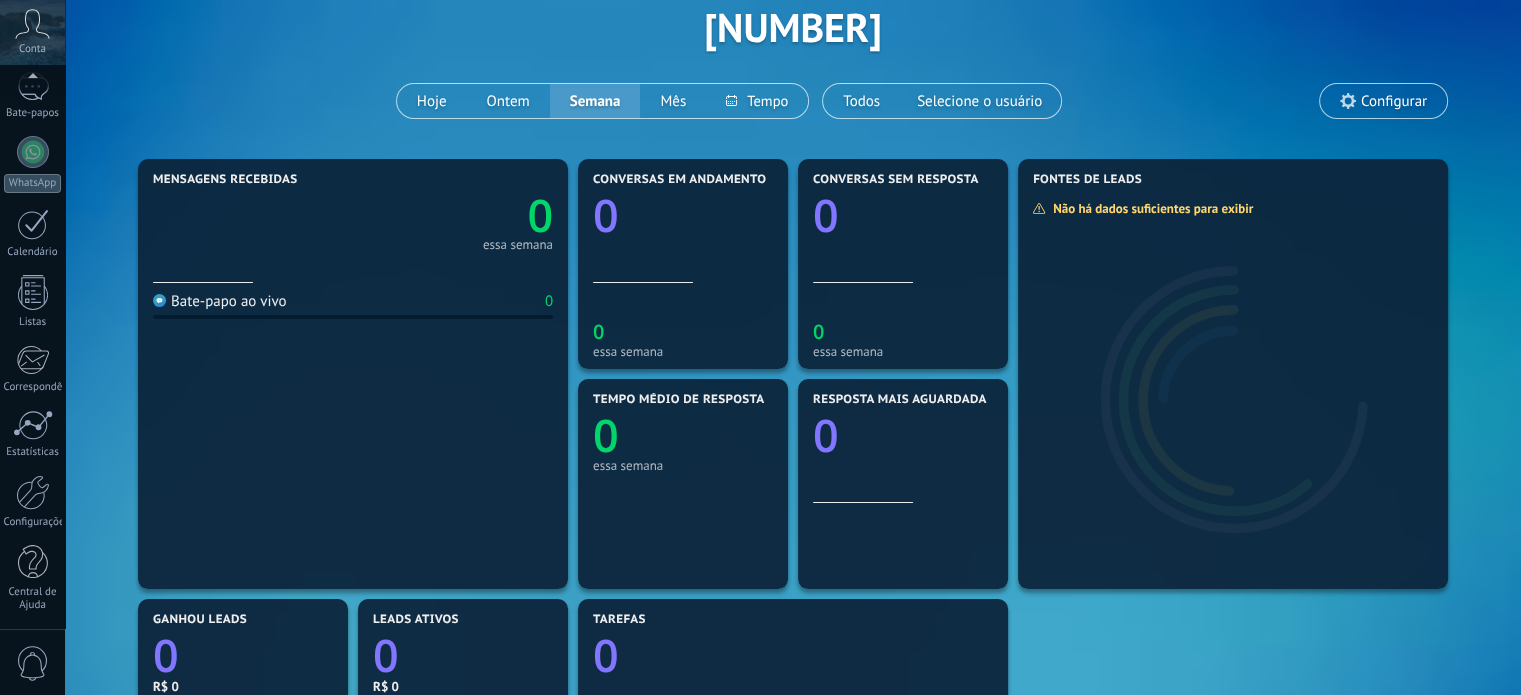 click on "0" at bounding box center [33, 663] 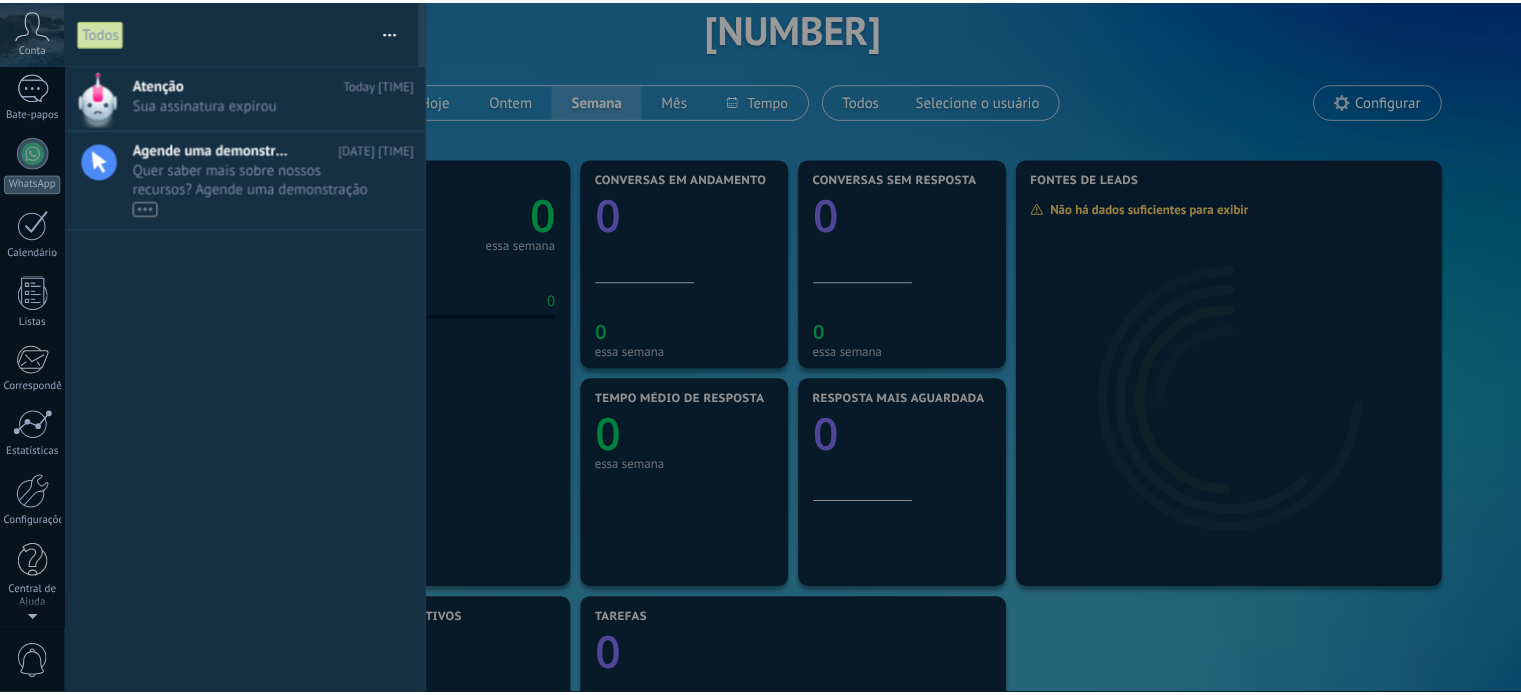 scroll, scrollTop: 0, scrollLeft: 0, axis: both 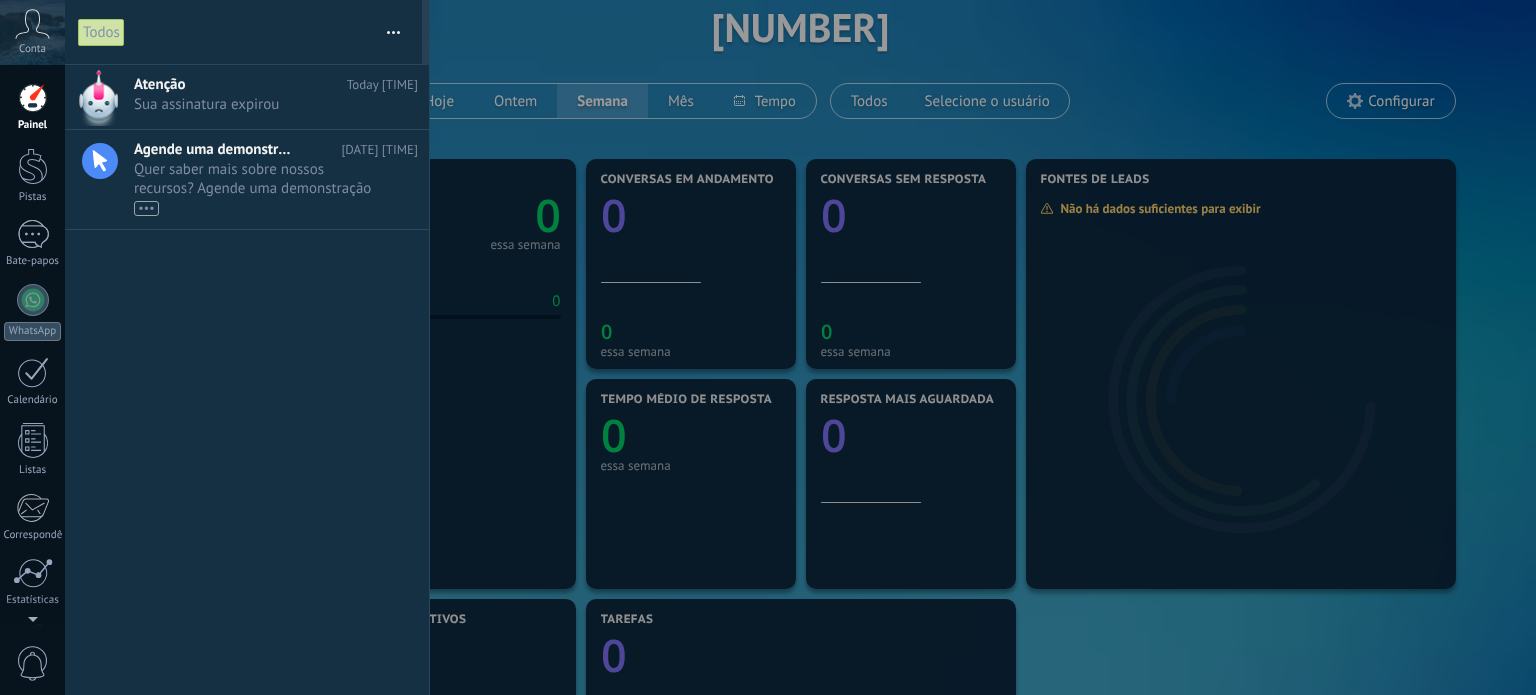 click at bounding box center (768, 347) 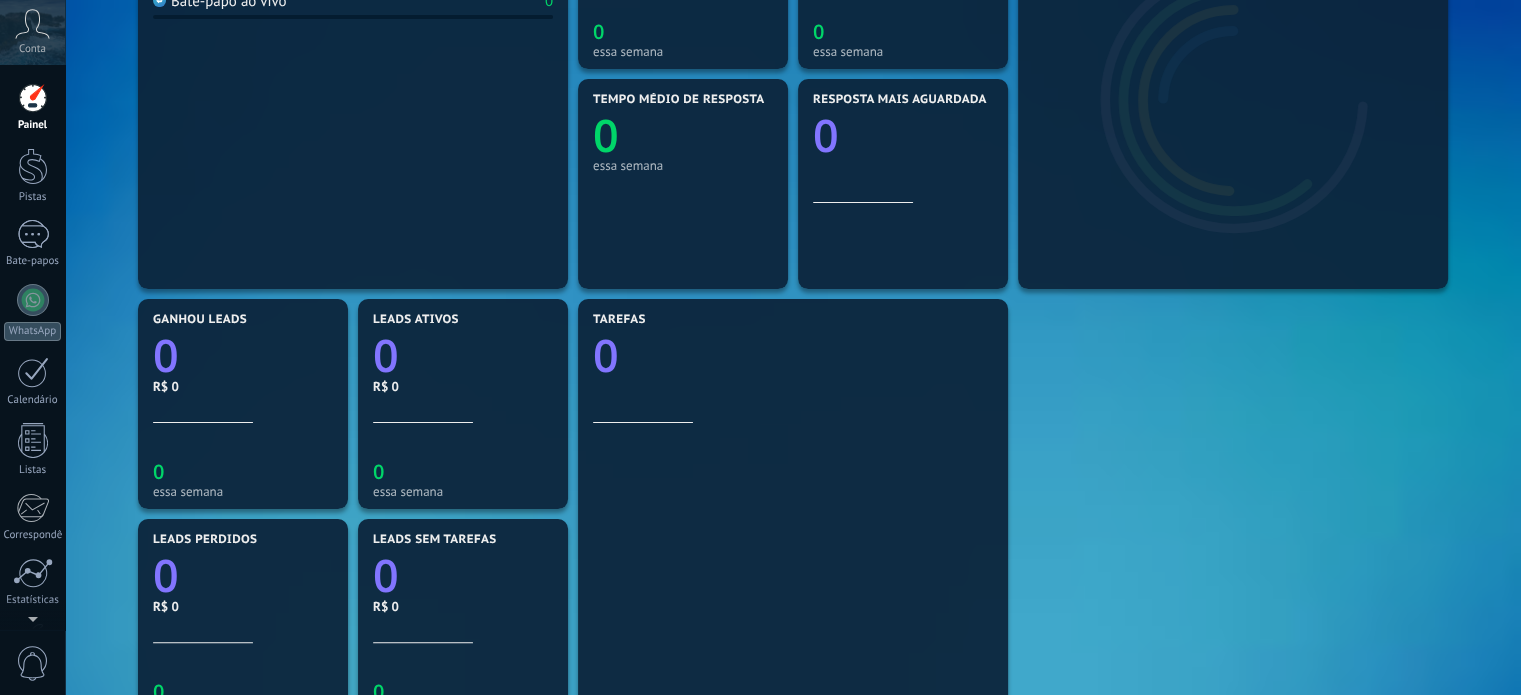 scroll, scrollTop: 0, scrollLeft: 0, axis: both 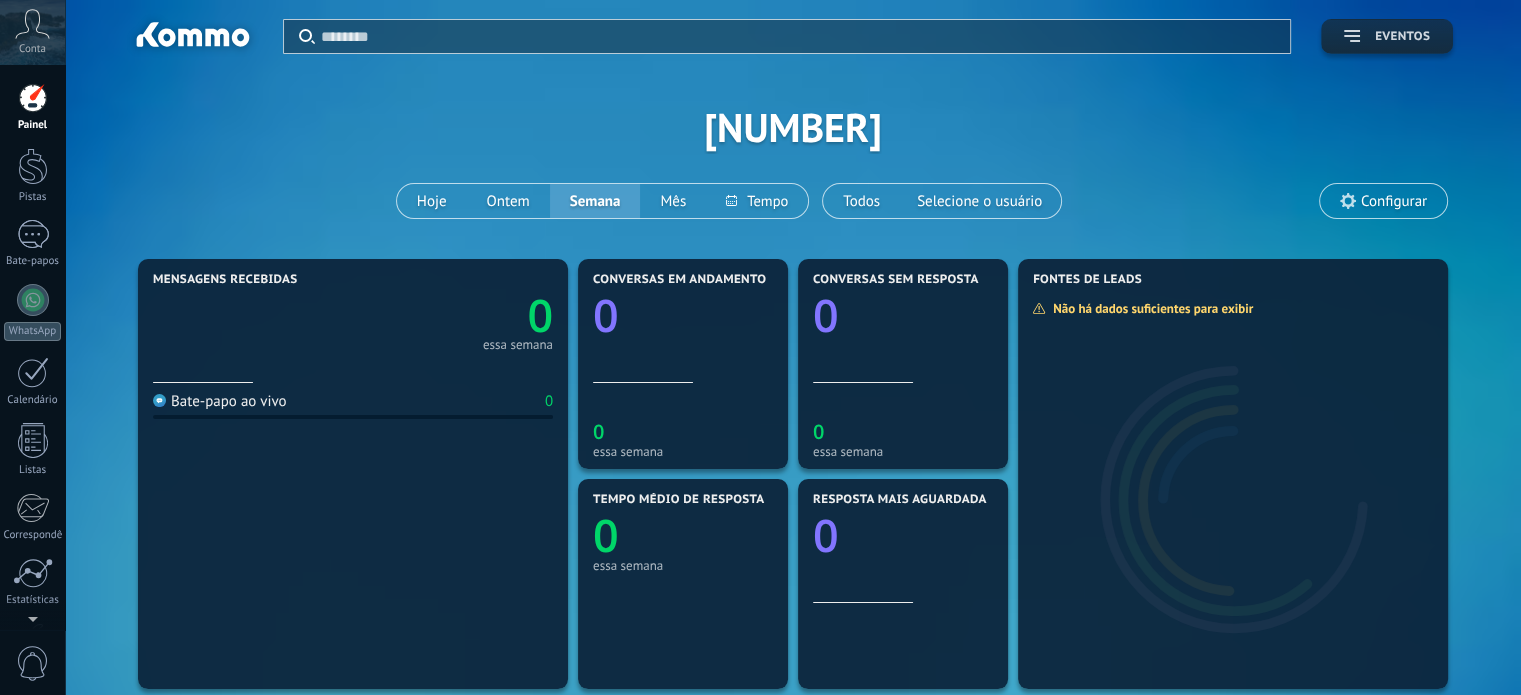 click on "Eventos" at bounding box center (1402, 36) 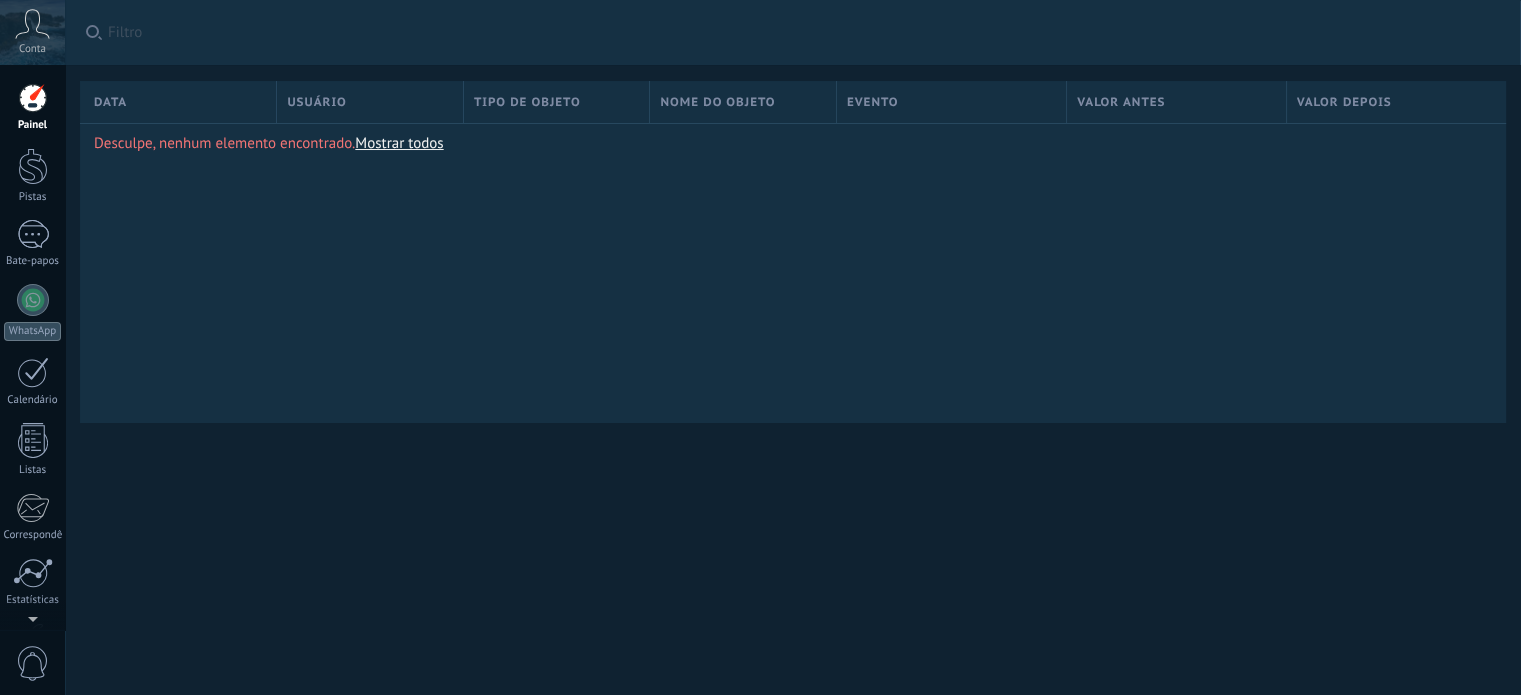 scroll, scrollTop: 0, scrollLeft: 0, axis: both 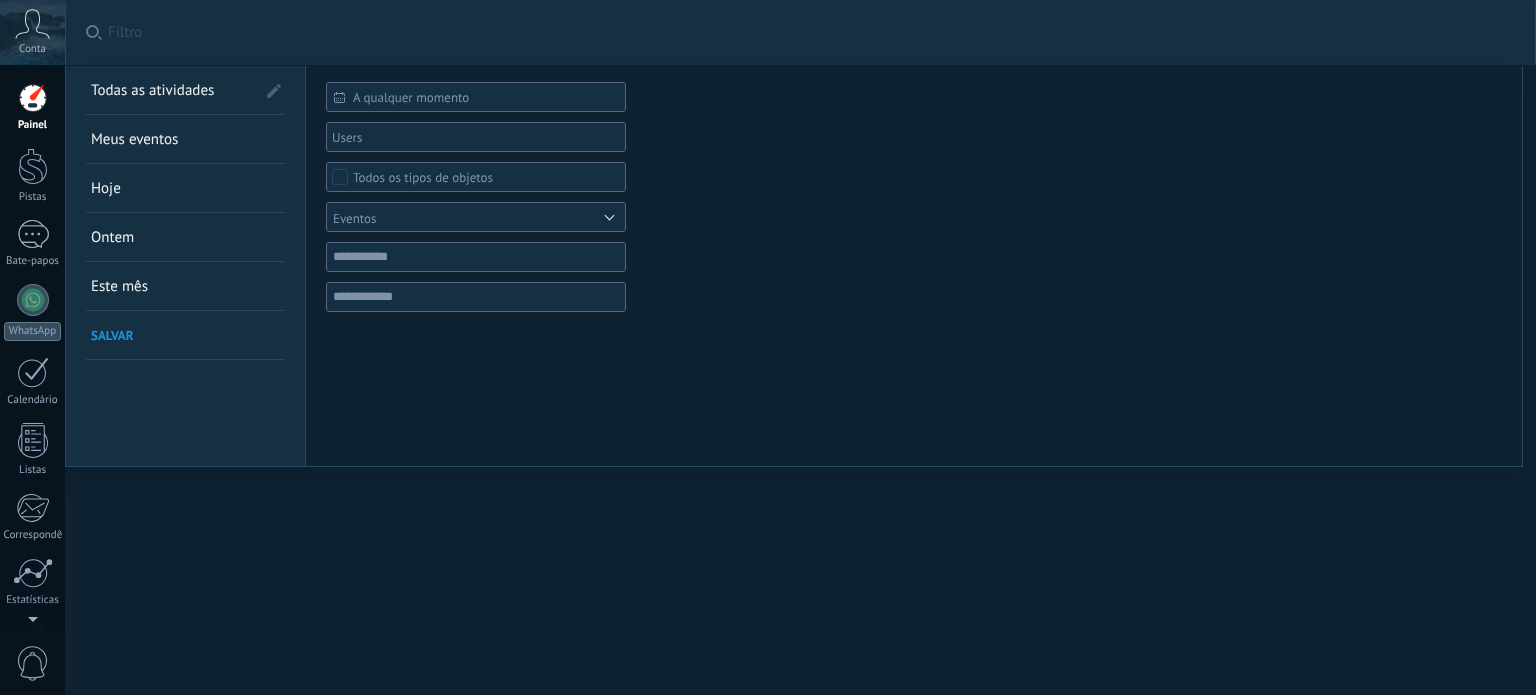 click on "Filtro" at bounding box center [811, 32] 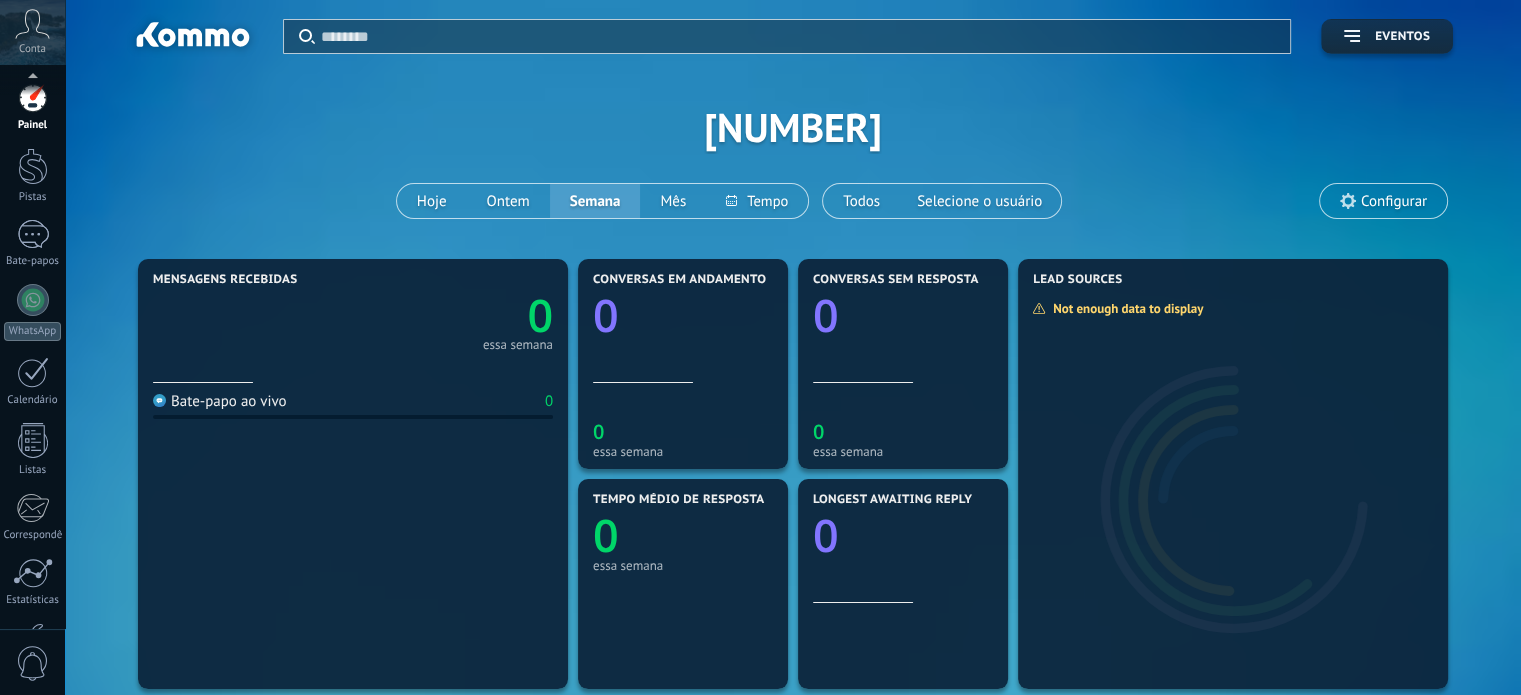 scroll, scrollTop: 16, scrollLeft: 0, axis: vertical 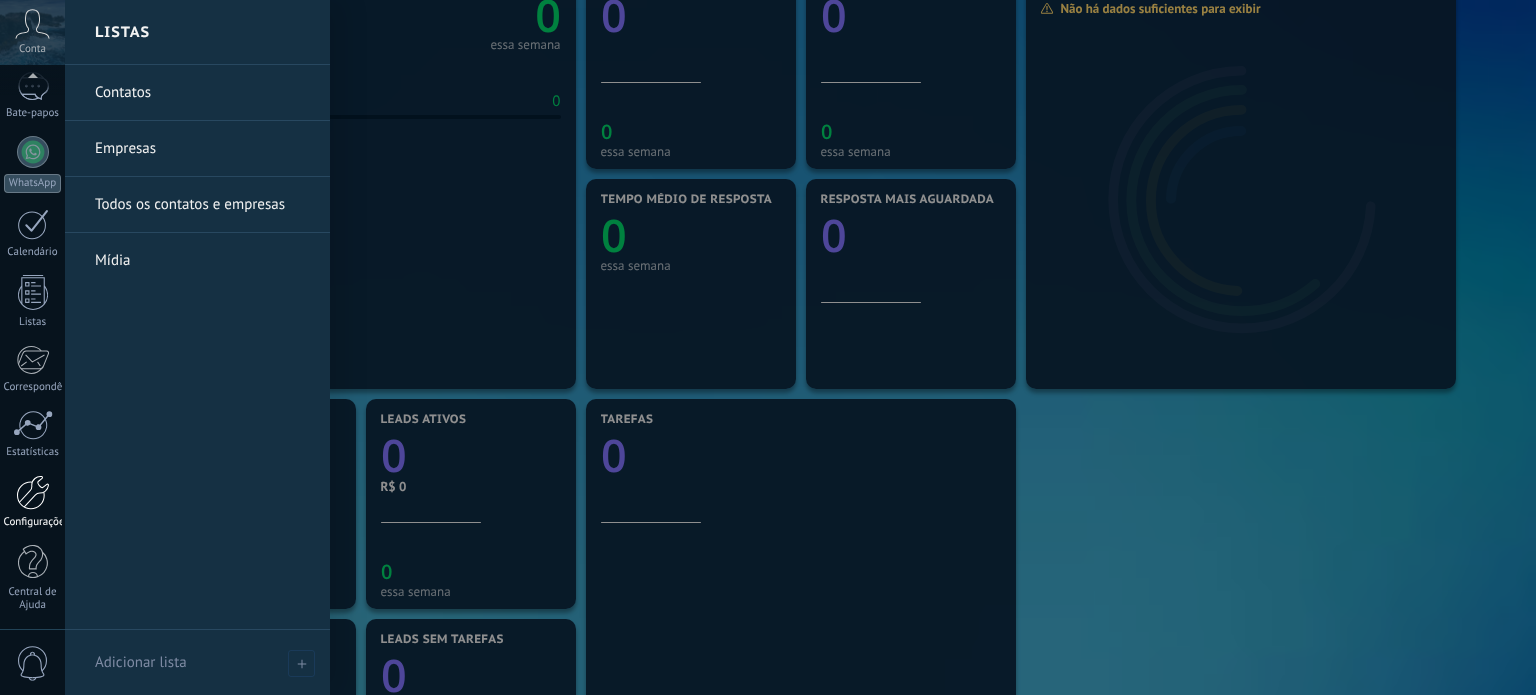 click at bounding box center [33, 492] 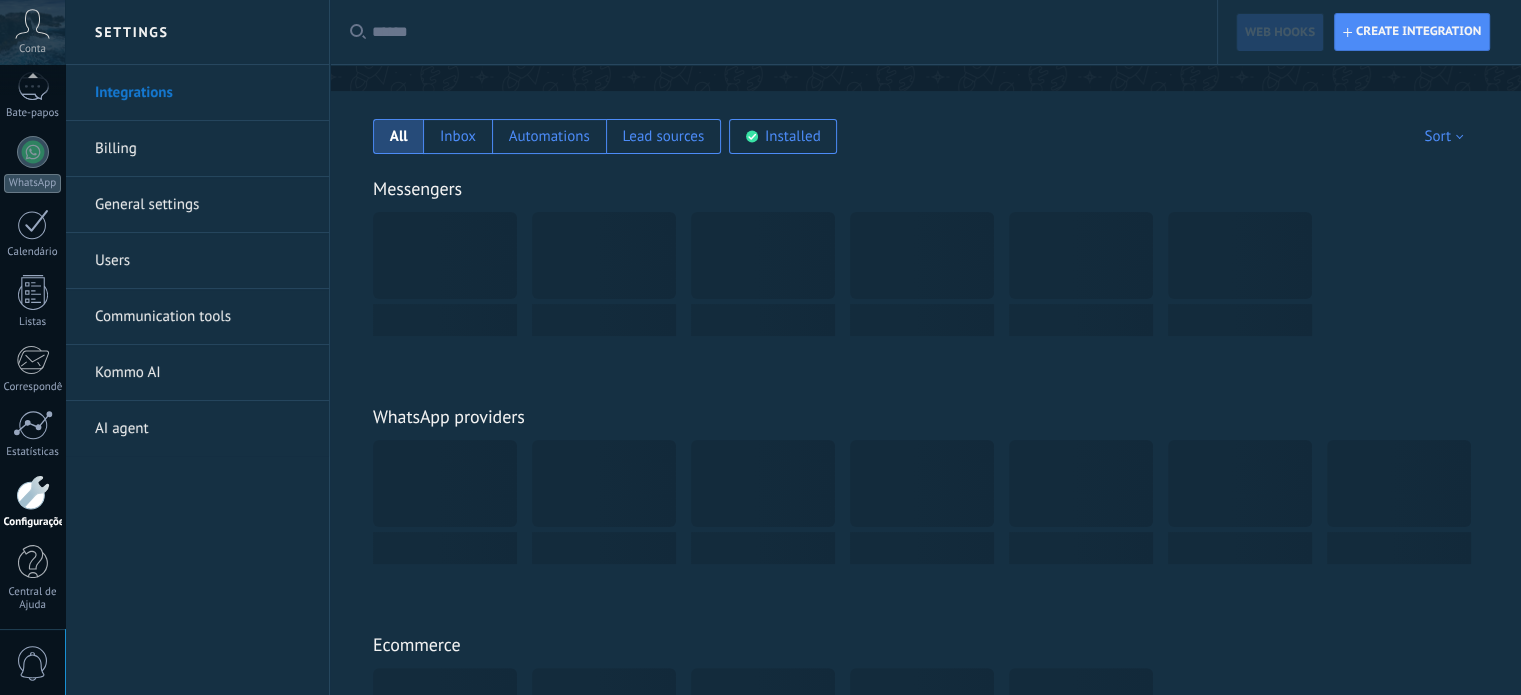 scroll, scrollTop: 0, scrollLeft: 0, axis: both 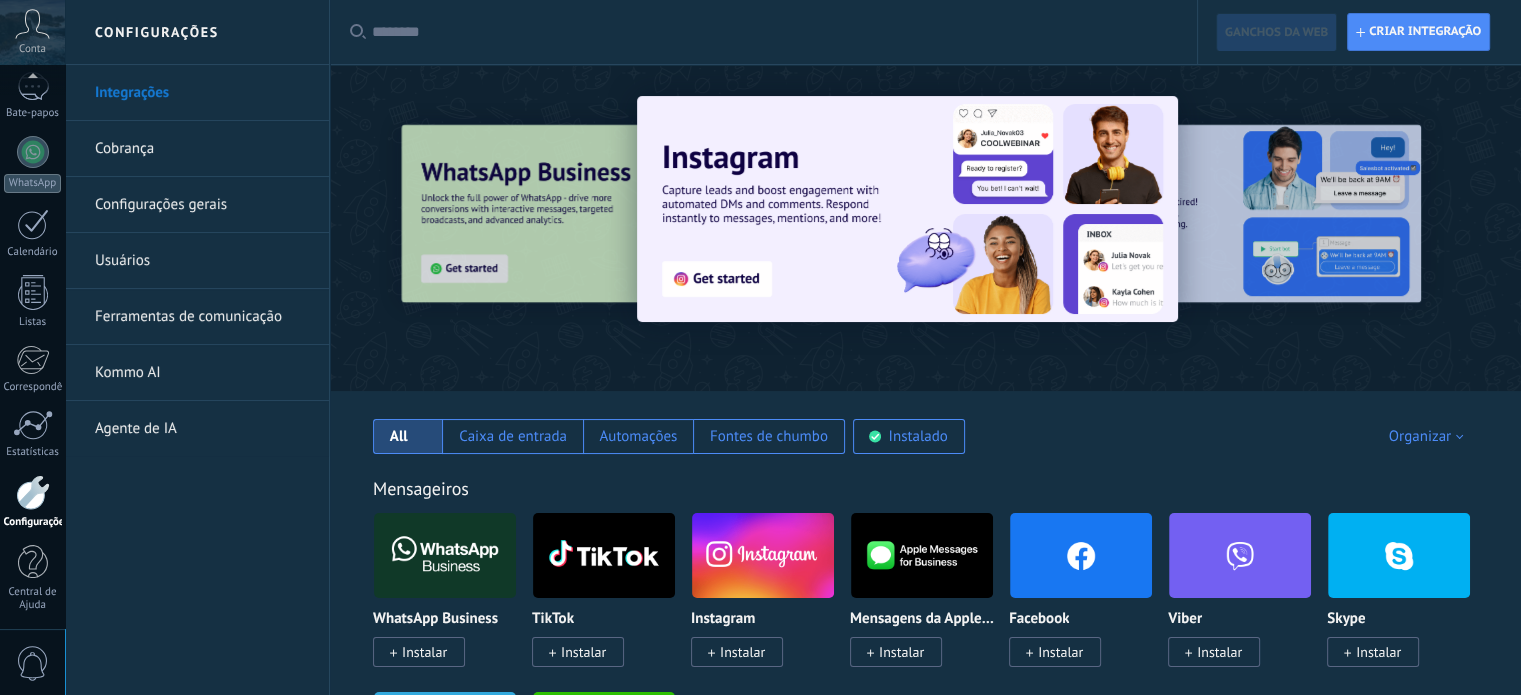 click on "Cobrança" at bounding box center [124, 148] 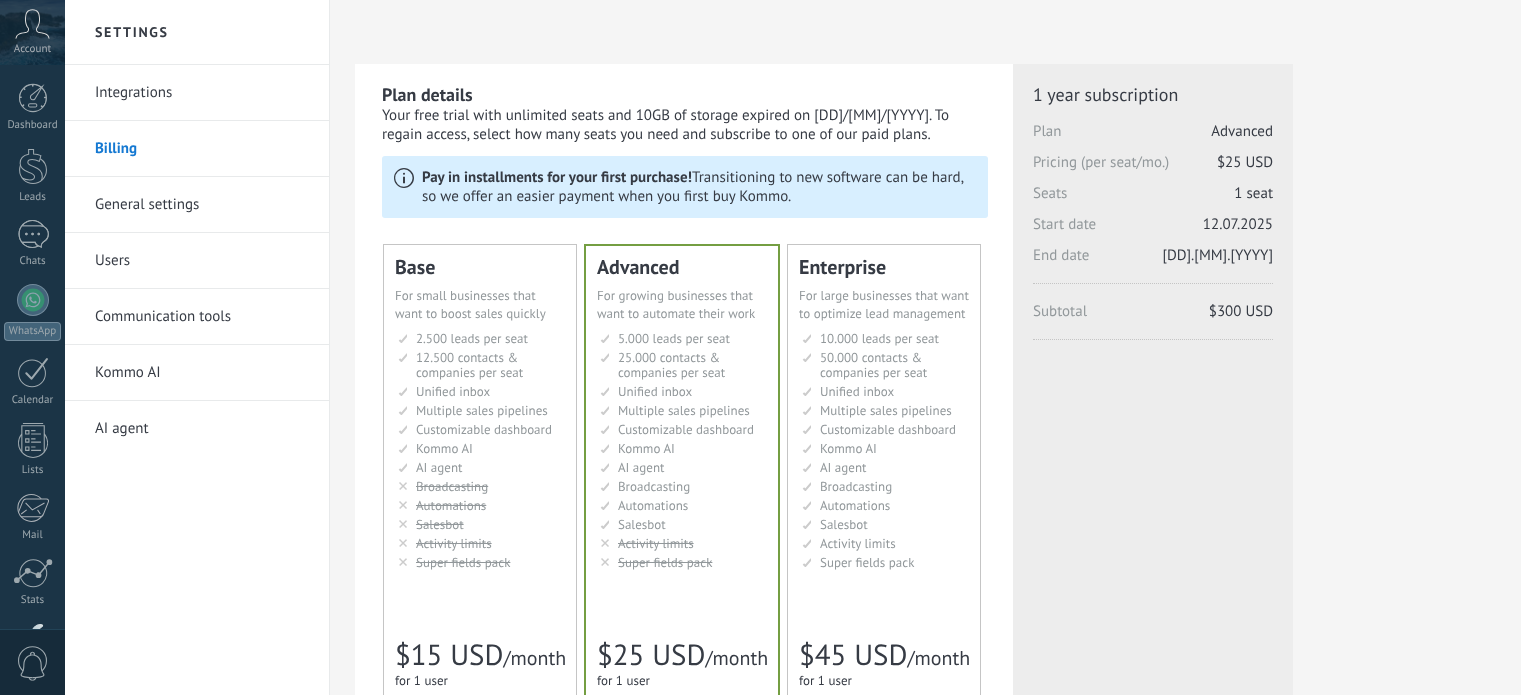 scroll, scrollTop: 0, scrollLeft: 0, axis: both 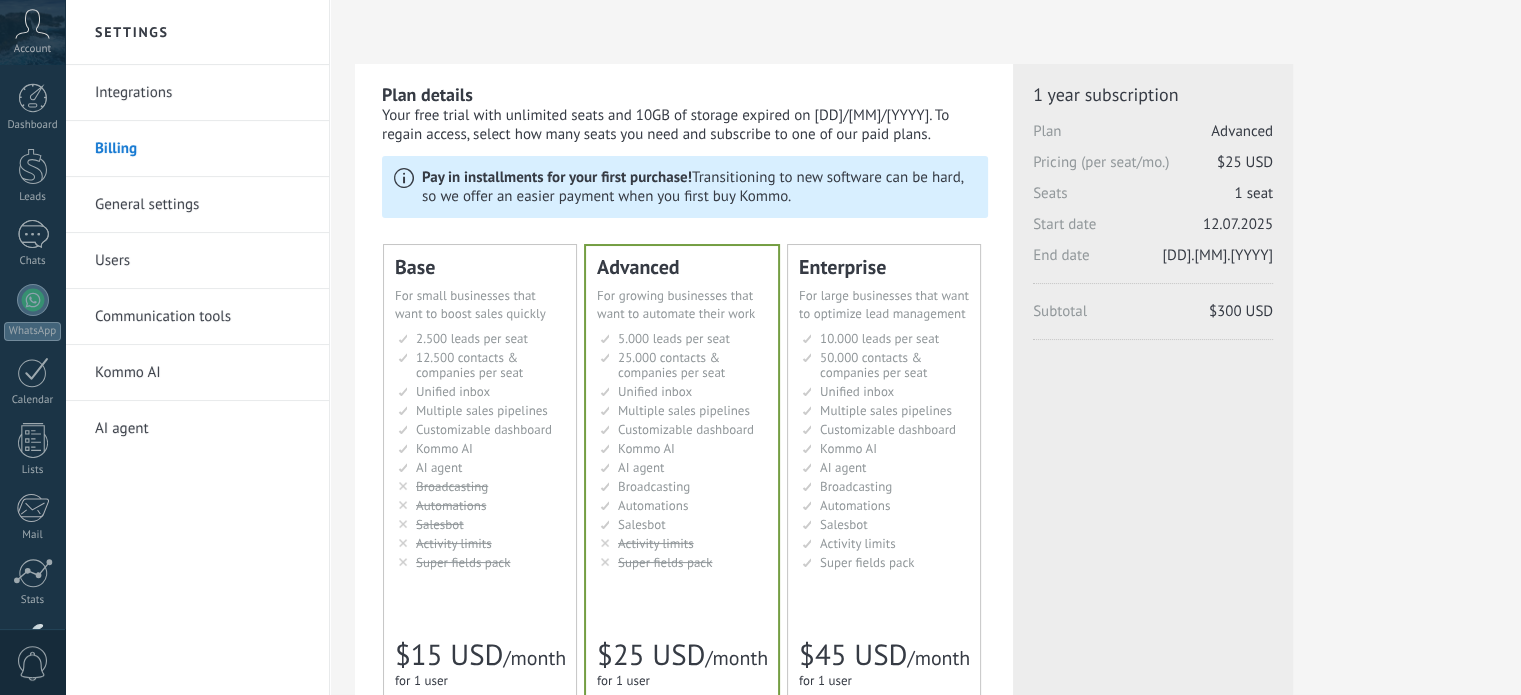click on "General settings" at bounding box center (202, 205) 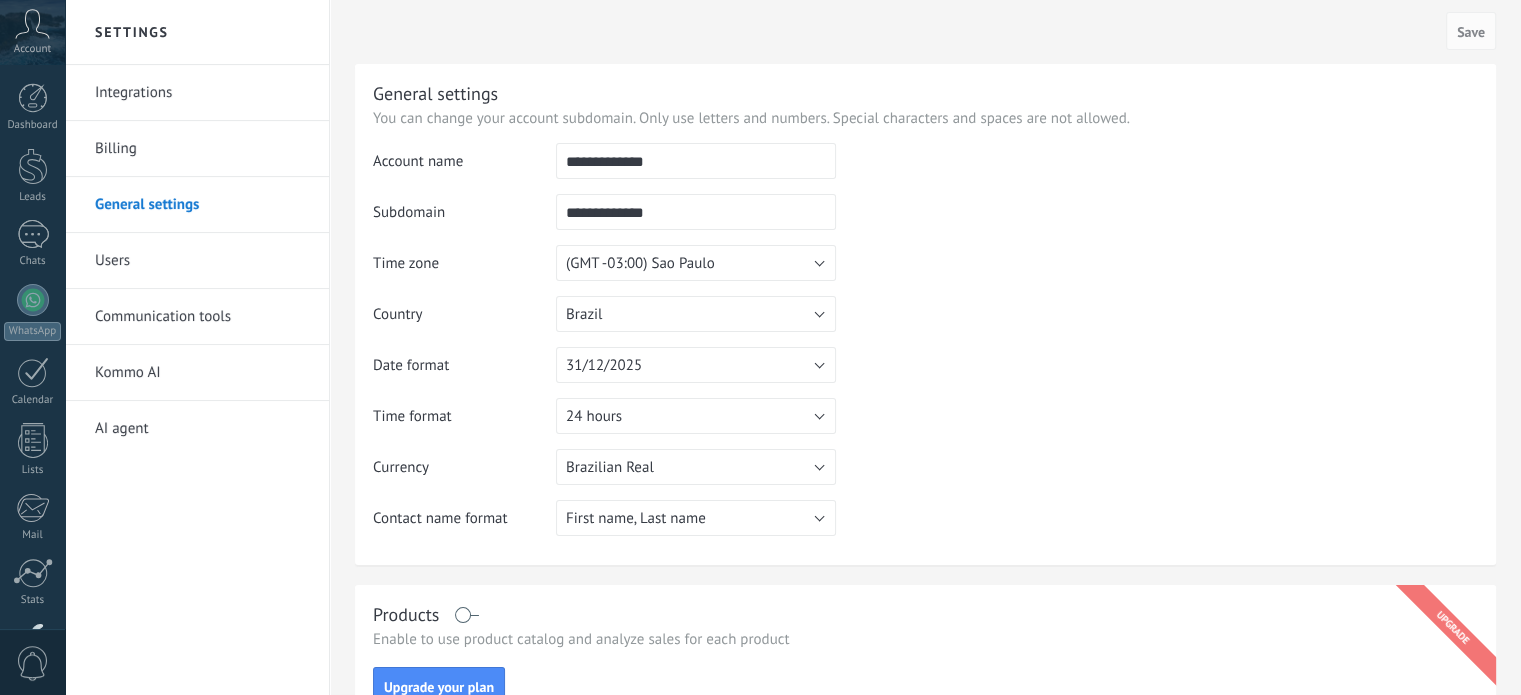 scroll, scrollTop: 0, scrollLeft: 0, axis: both 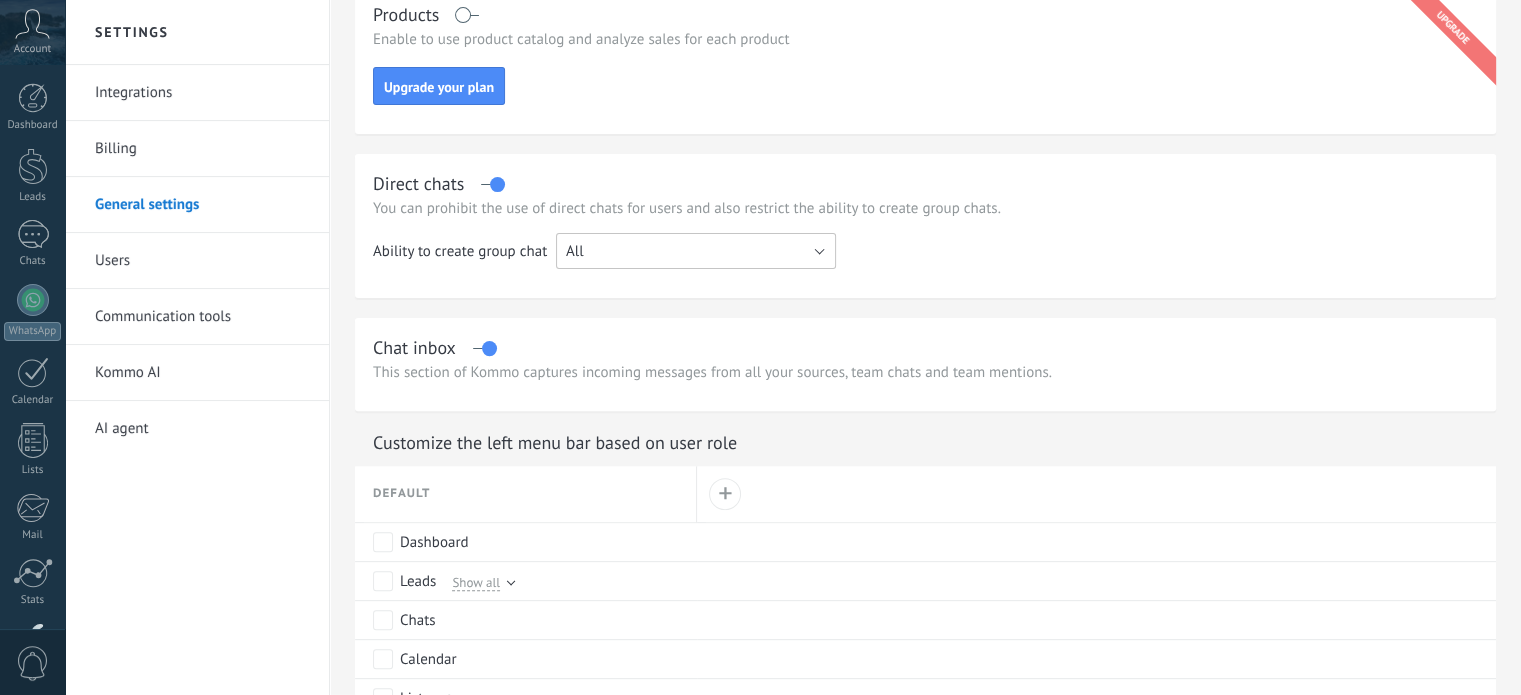 click on "All" at bounding box center (696, 251) 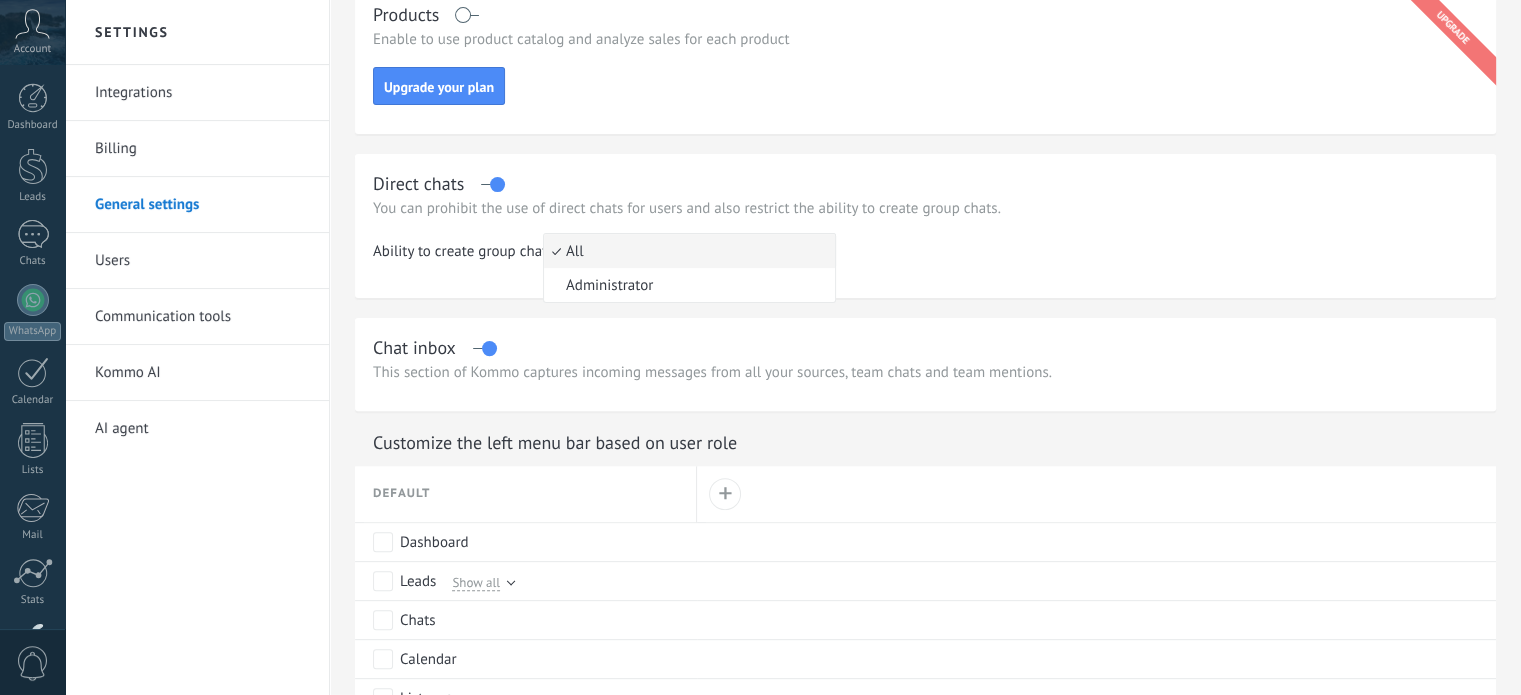 click at bounding box center [1157, 258] 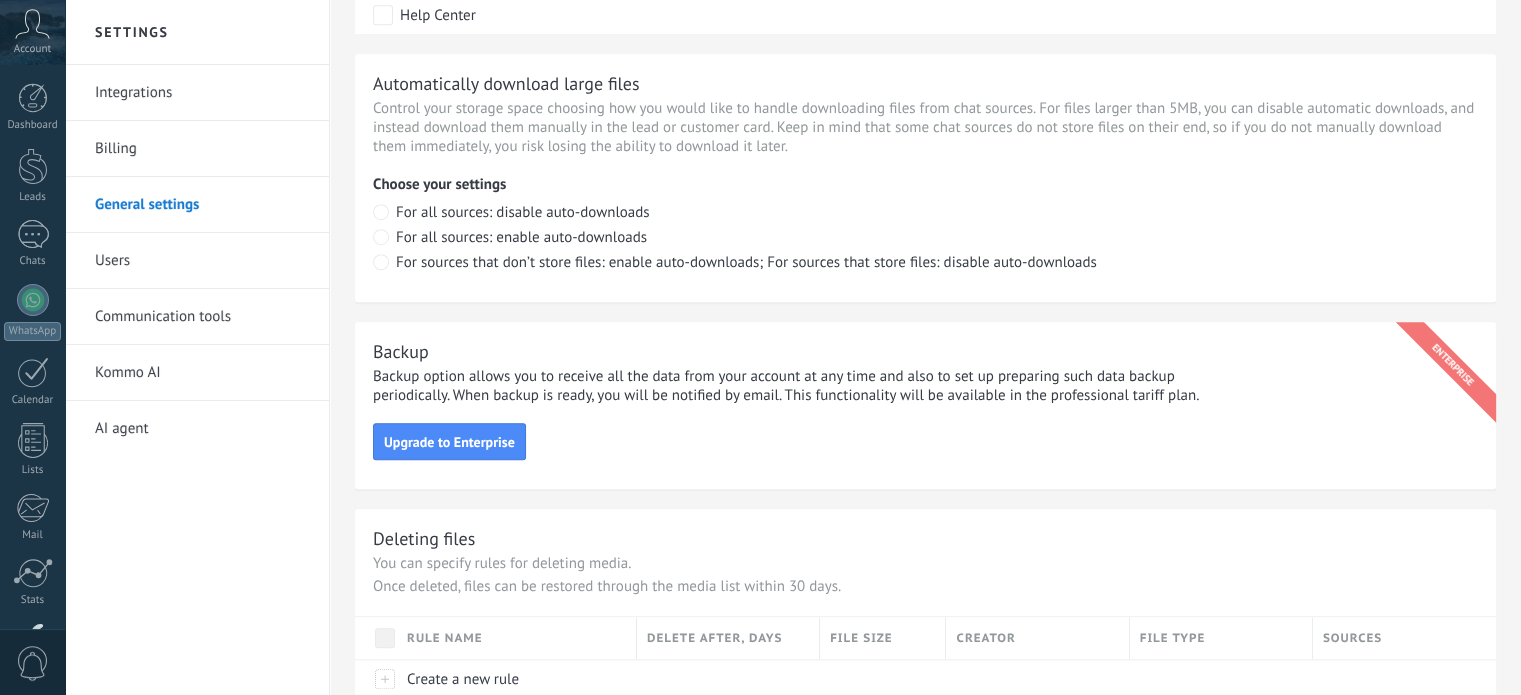 scroll, scrollTop: 1469, scrollLeft: 0, axis: vertical 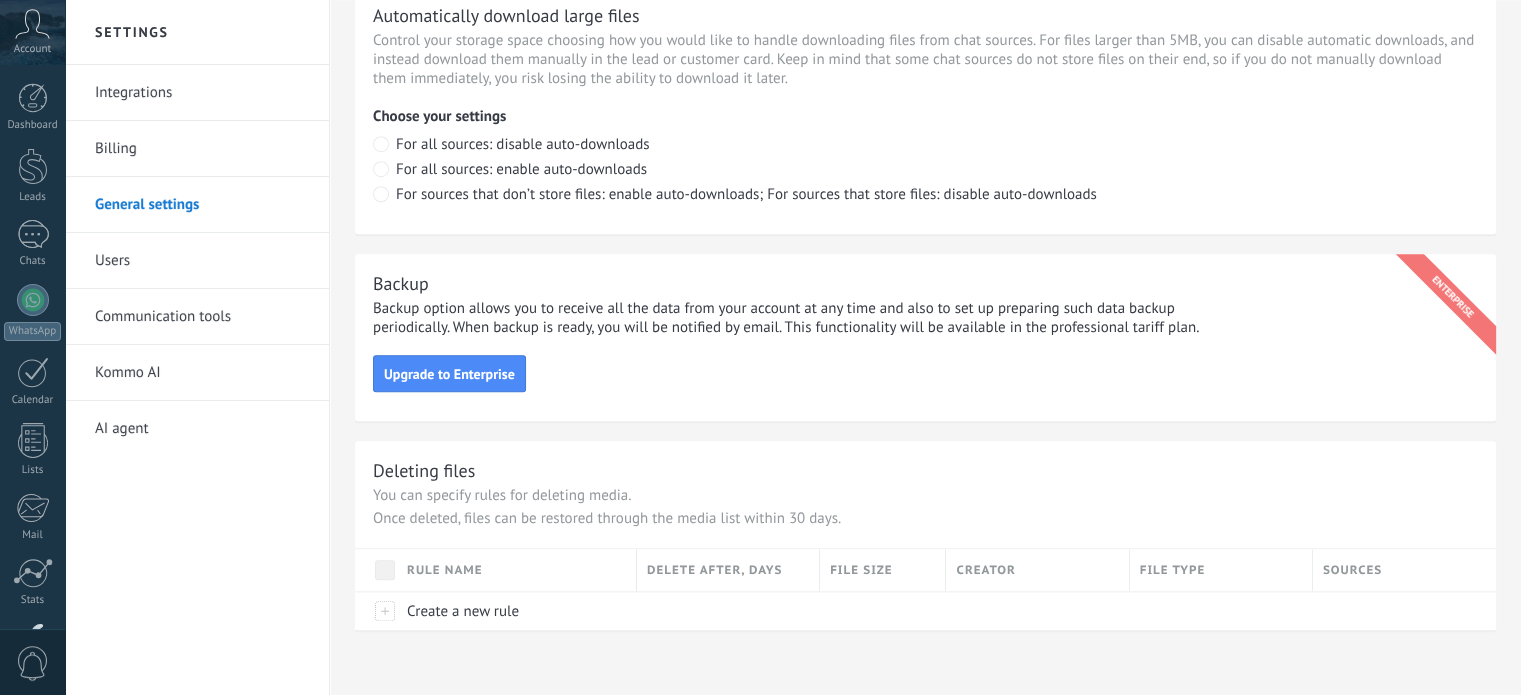 click on "Users" at bounding box center [202, 261] 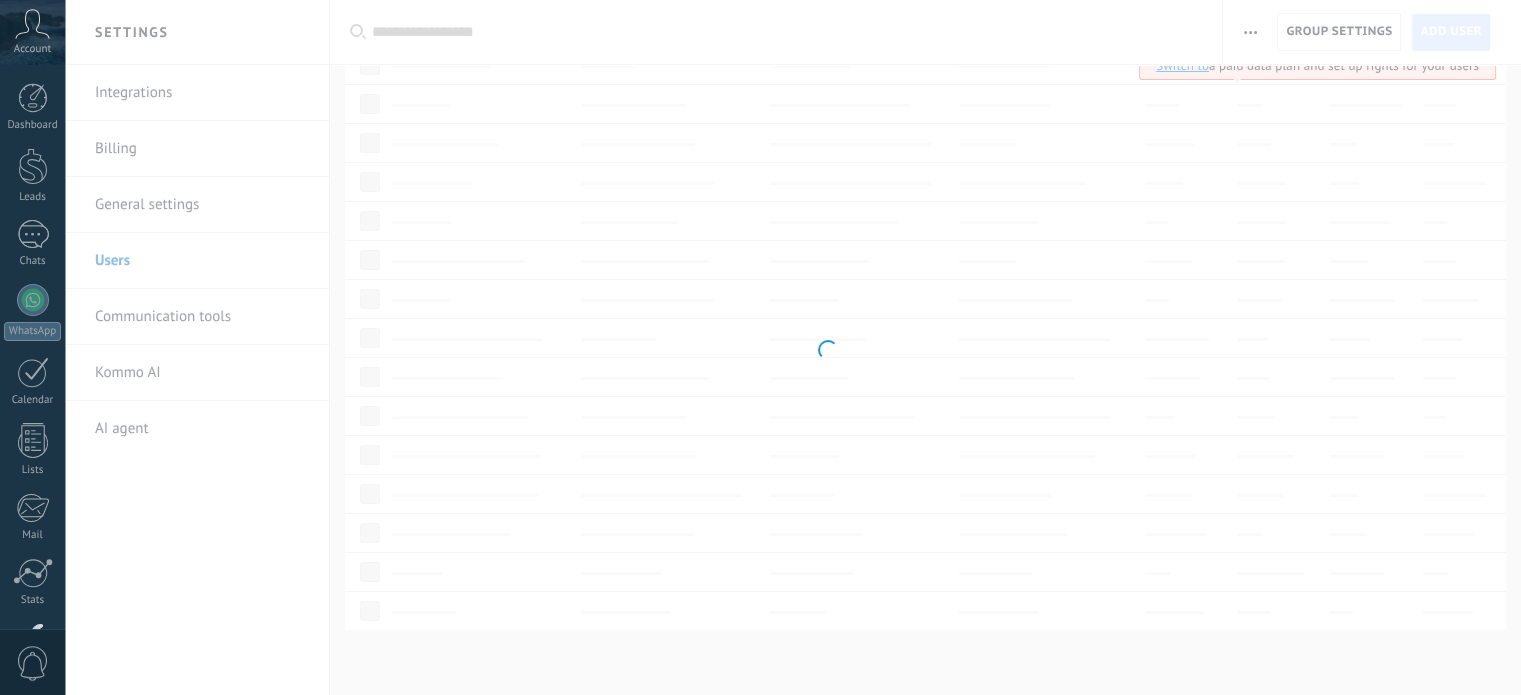 scroll, scrollTop: 0, scrollLeft: 0, axis: both 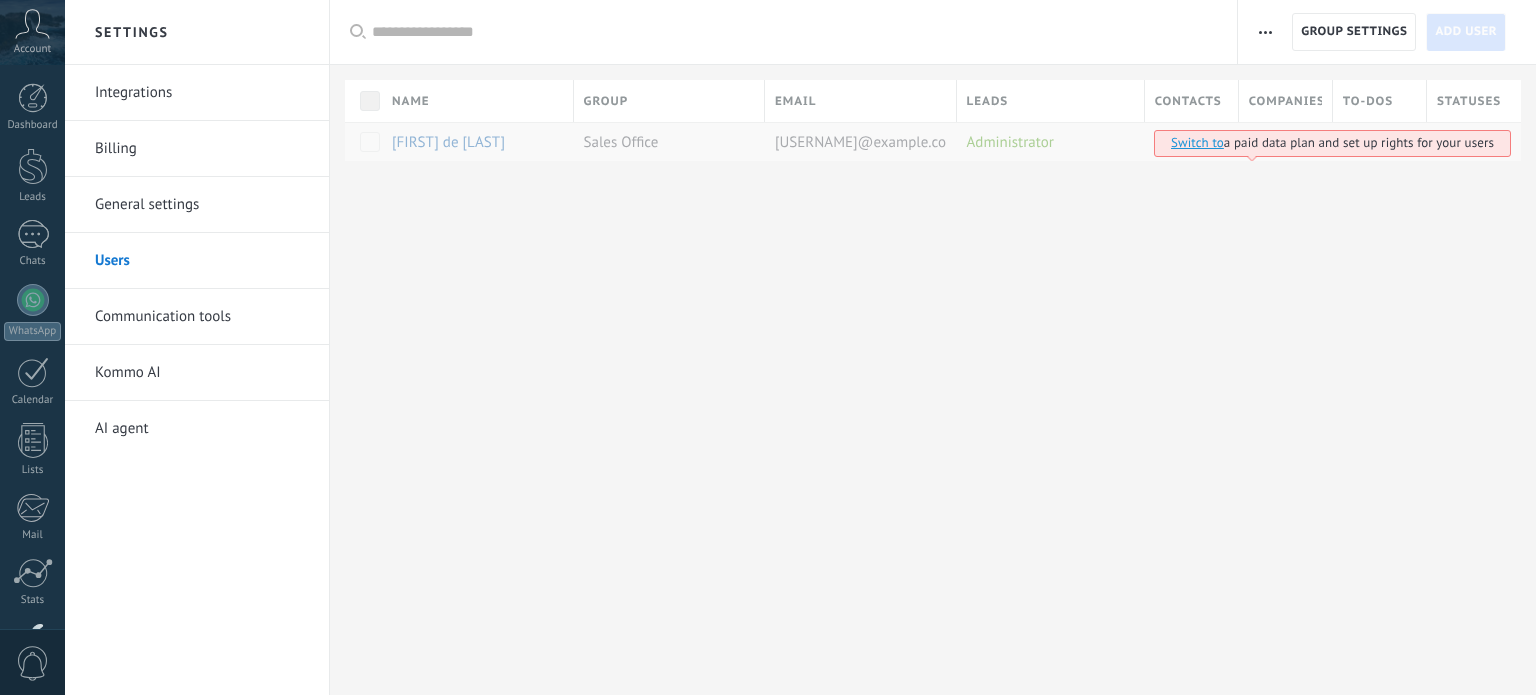 click on "Communication tools" at bounding box center (202, 317) 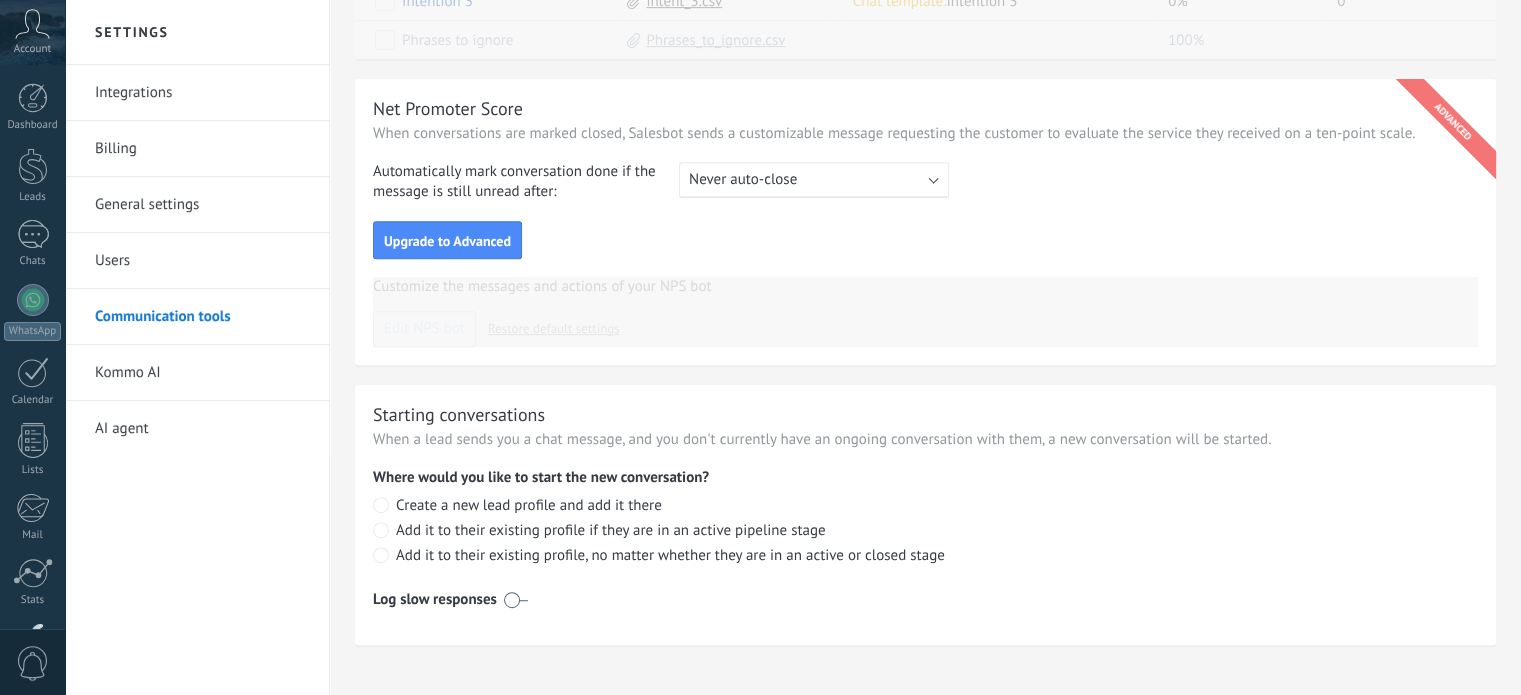 scroll, scrollTop: 844, scrollLeft: 0, axis: vertical 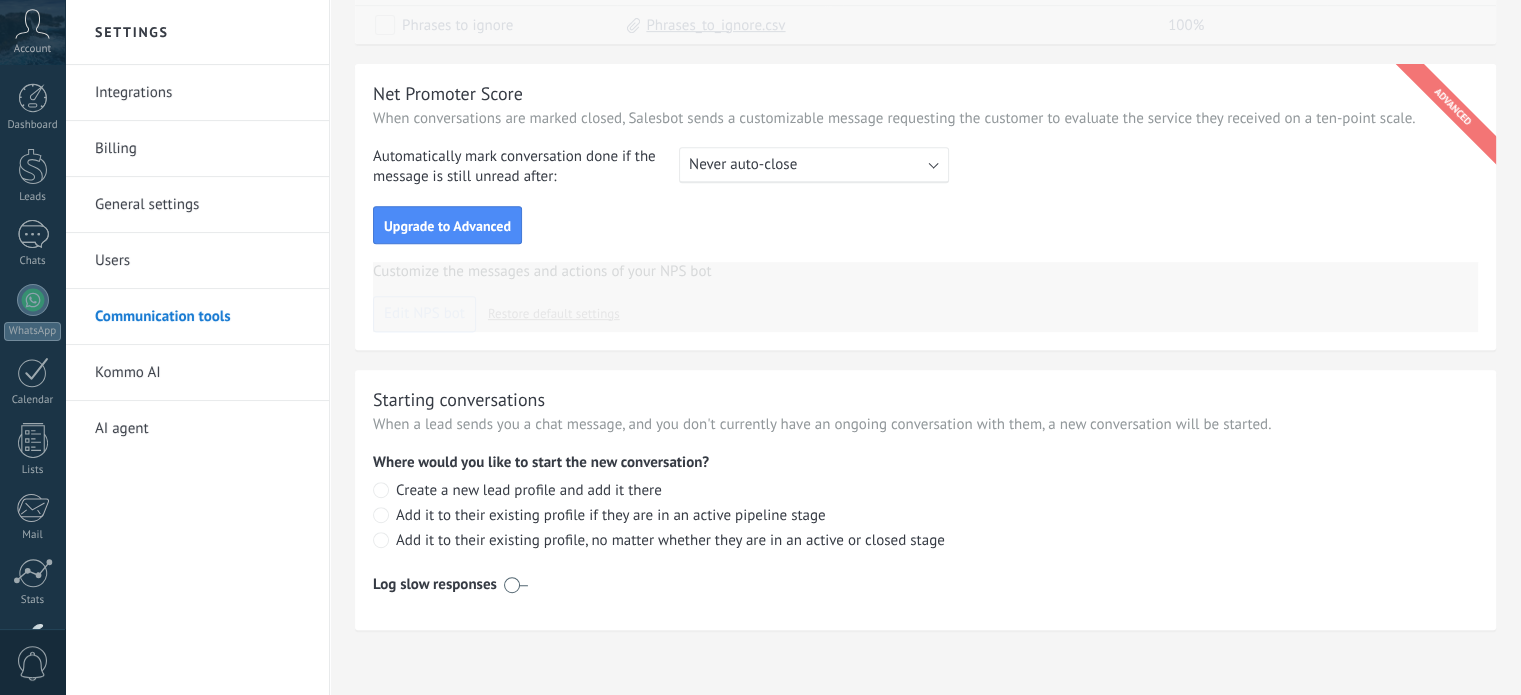 click on "Kommo AI" at bounding box center (202, 373) 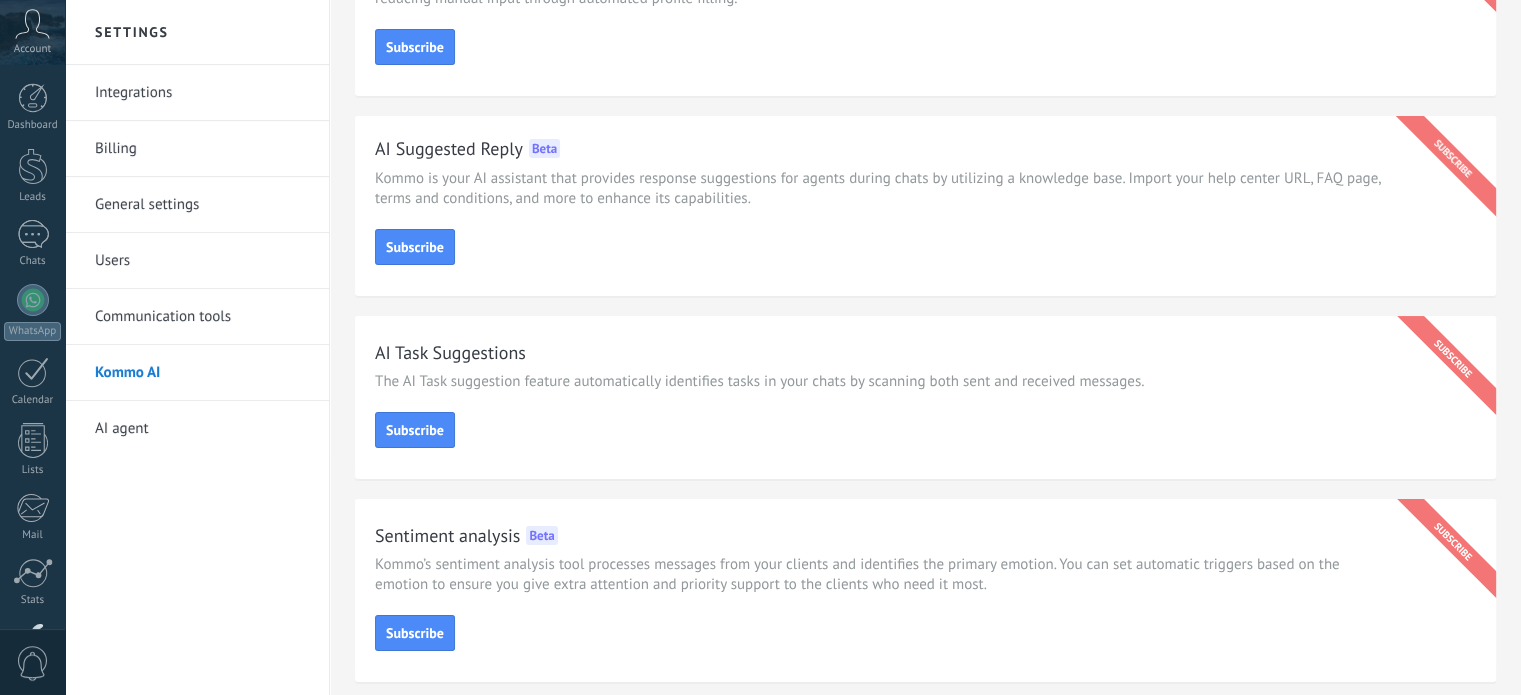 scroll, scrollTop: 223, scrollLeft: 0, axis: vertical 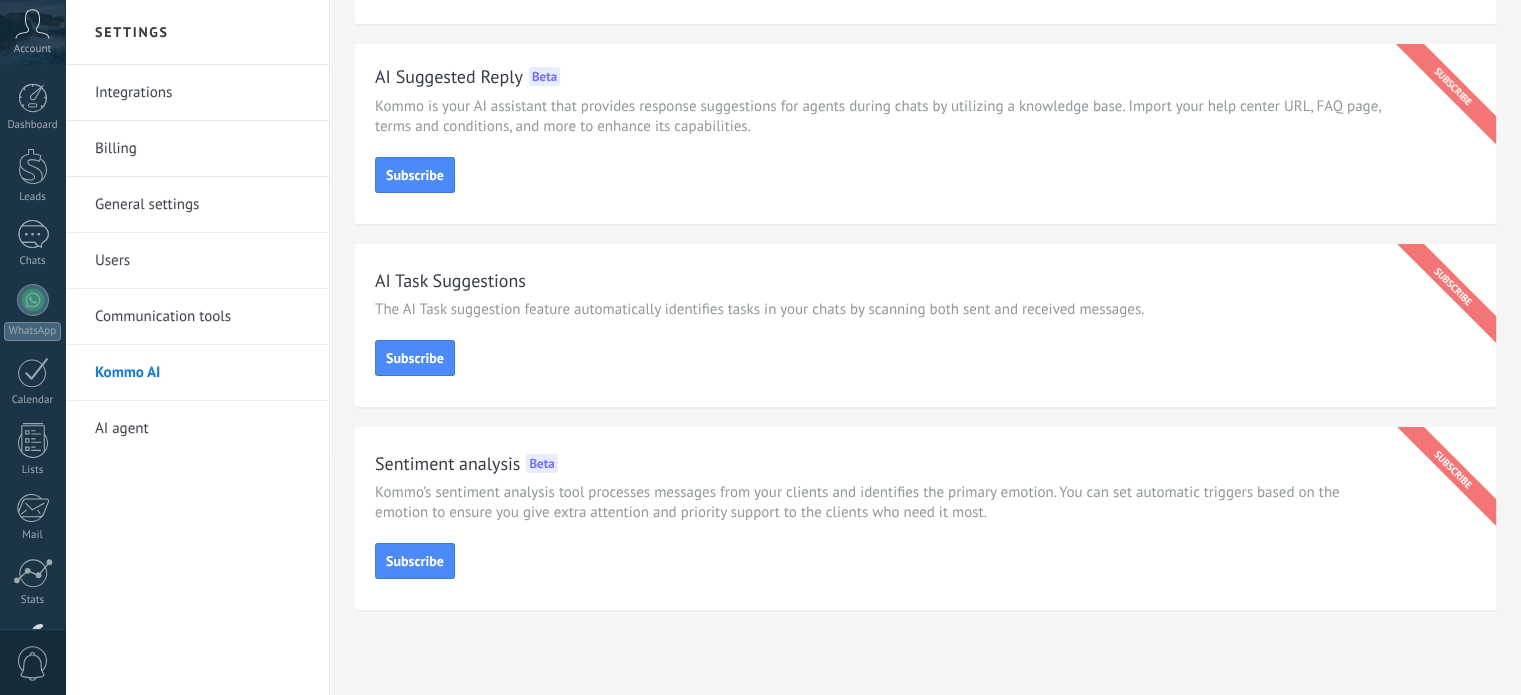 click on "AI agent" at bounding box center [202, 429] 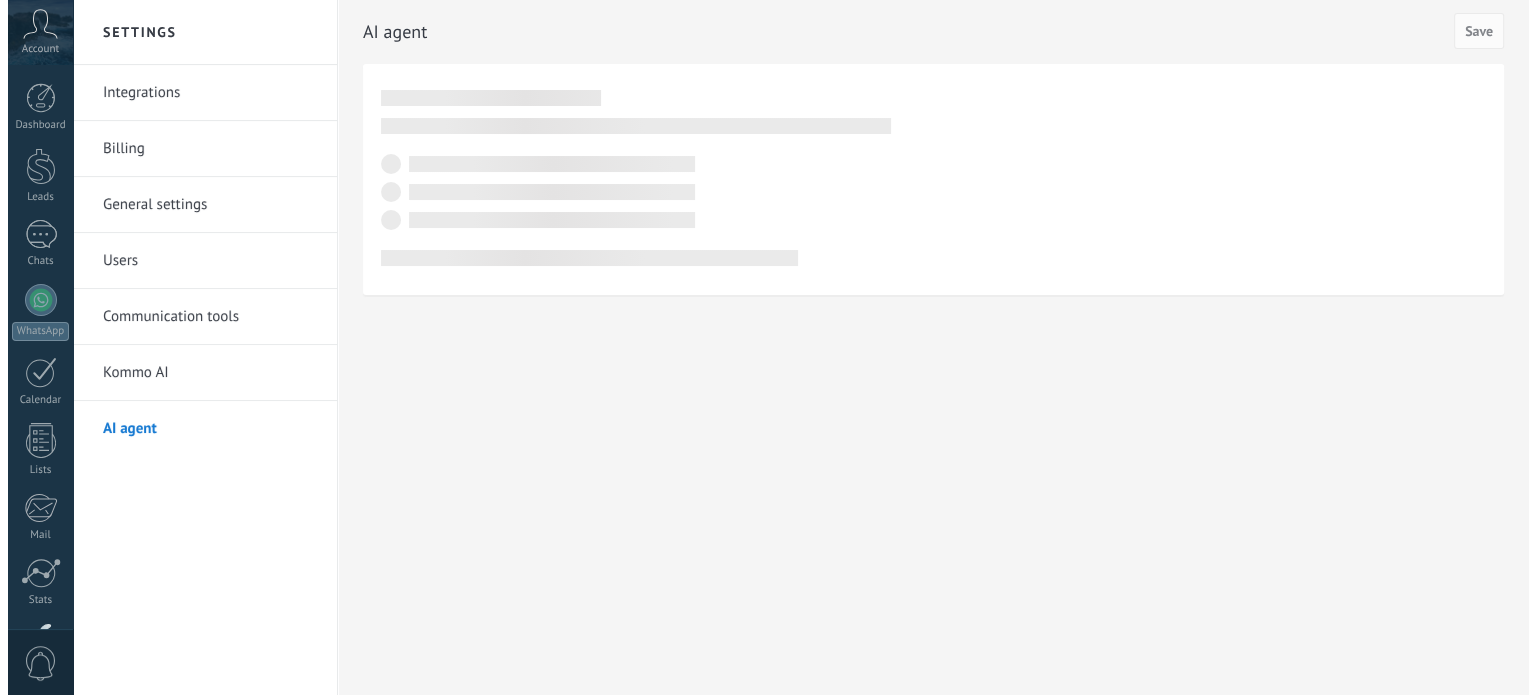 scroll, scrollTop: 0, scrollLeft: 0, axis: both 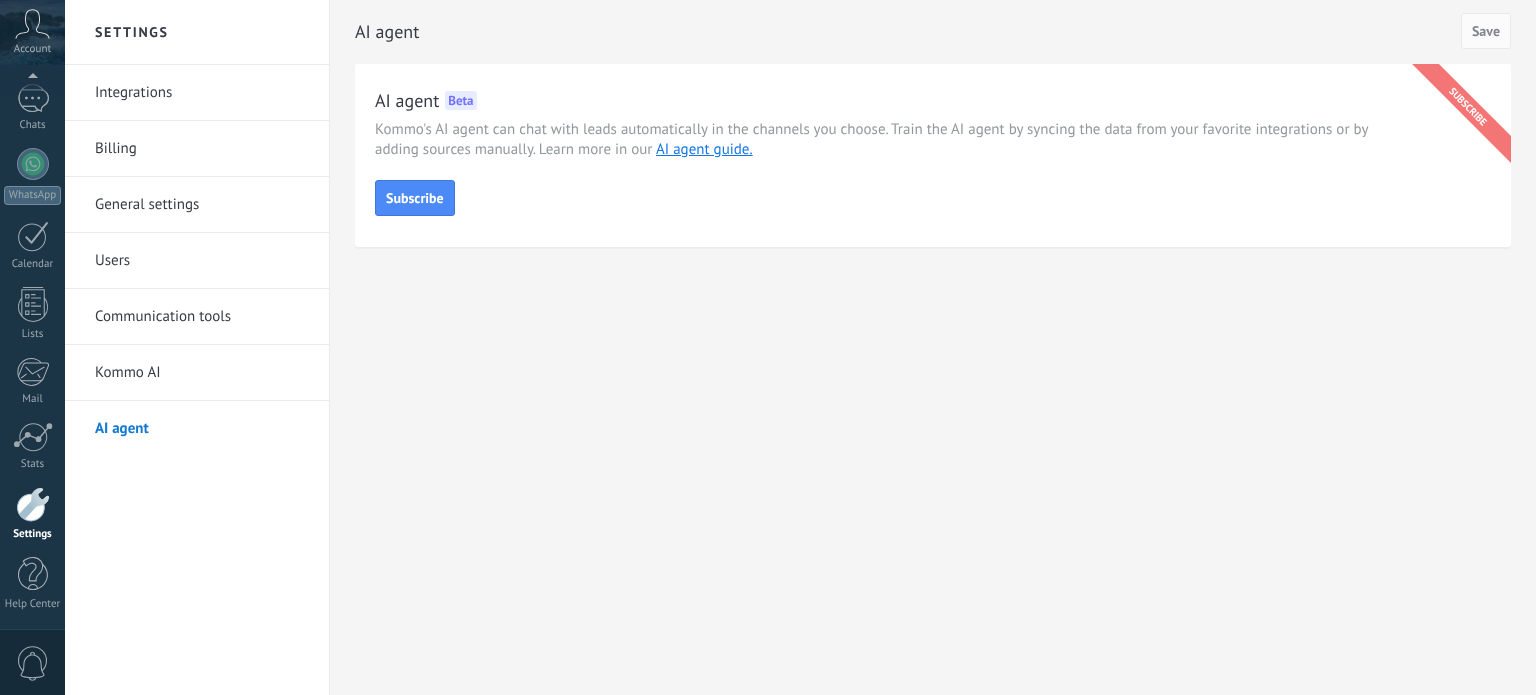 click 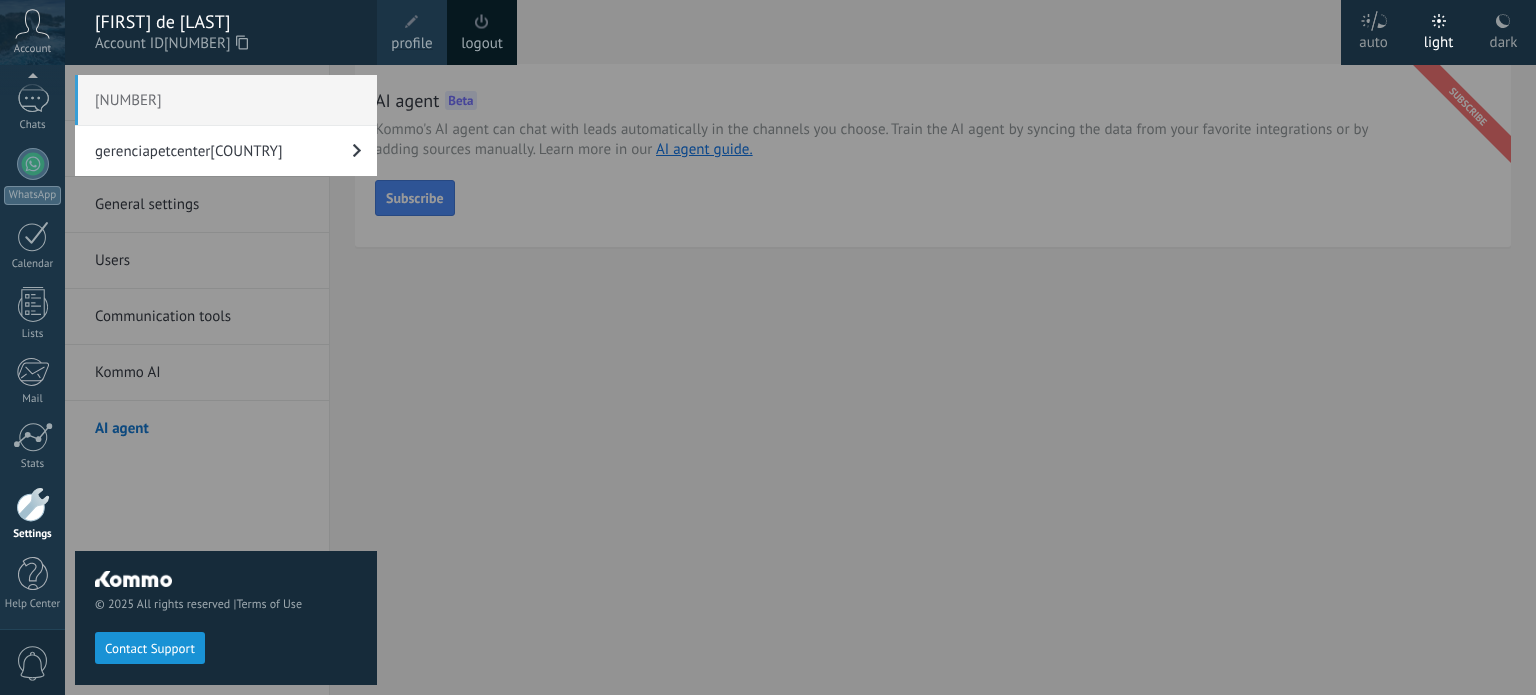 click on "profile" at bounding box center (411, 44) 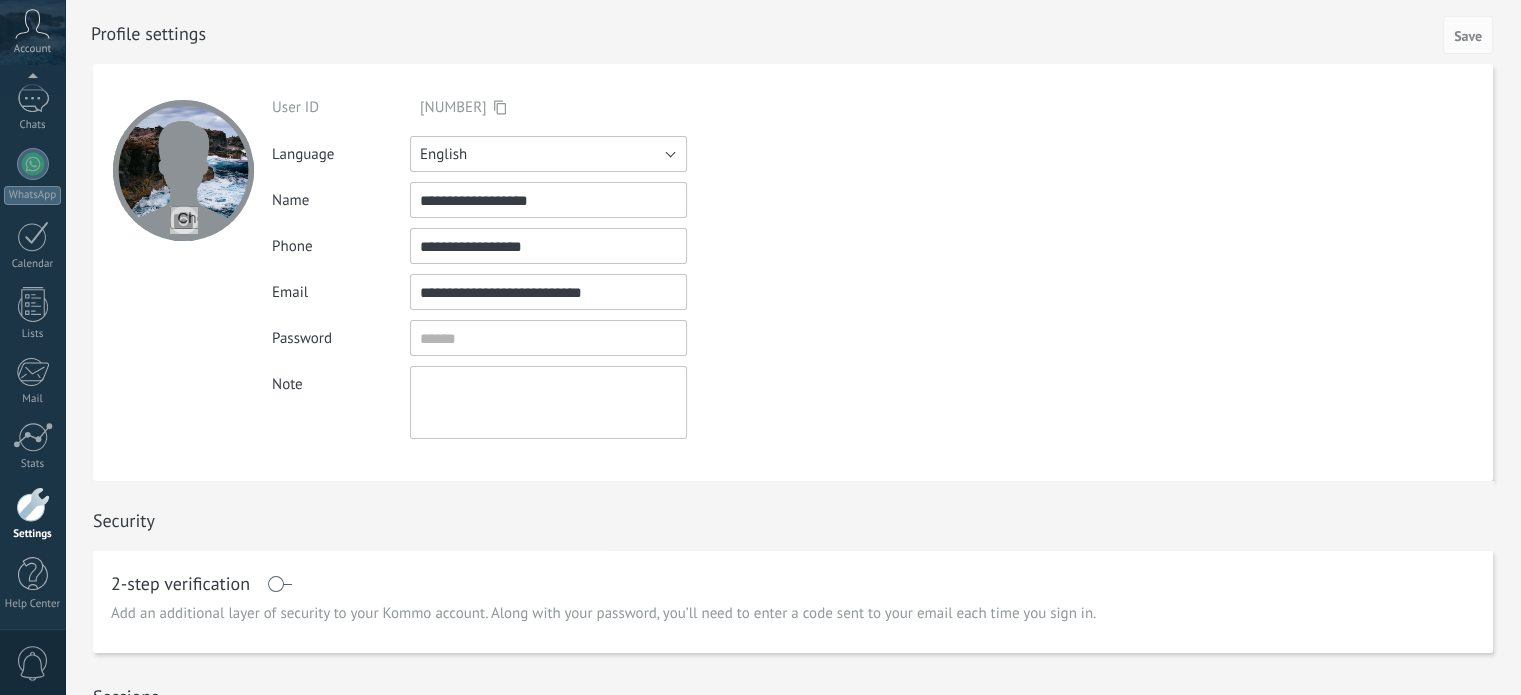 click on "English" at bounding box center (548, 154) 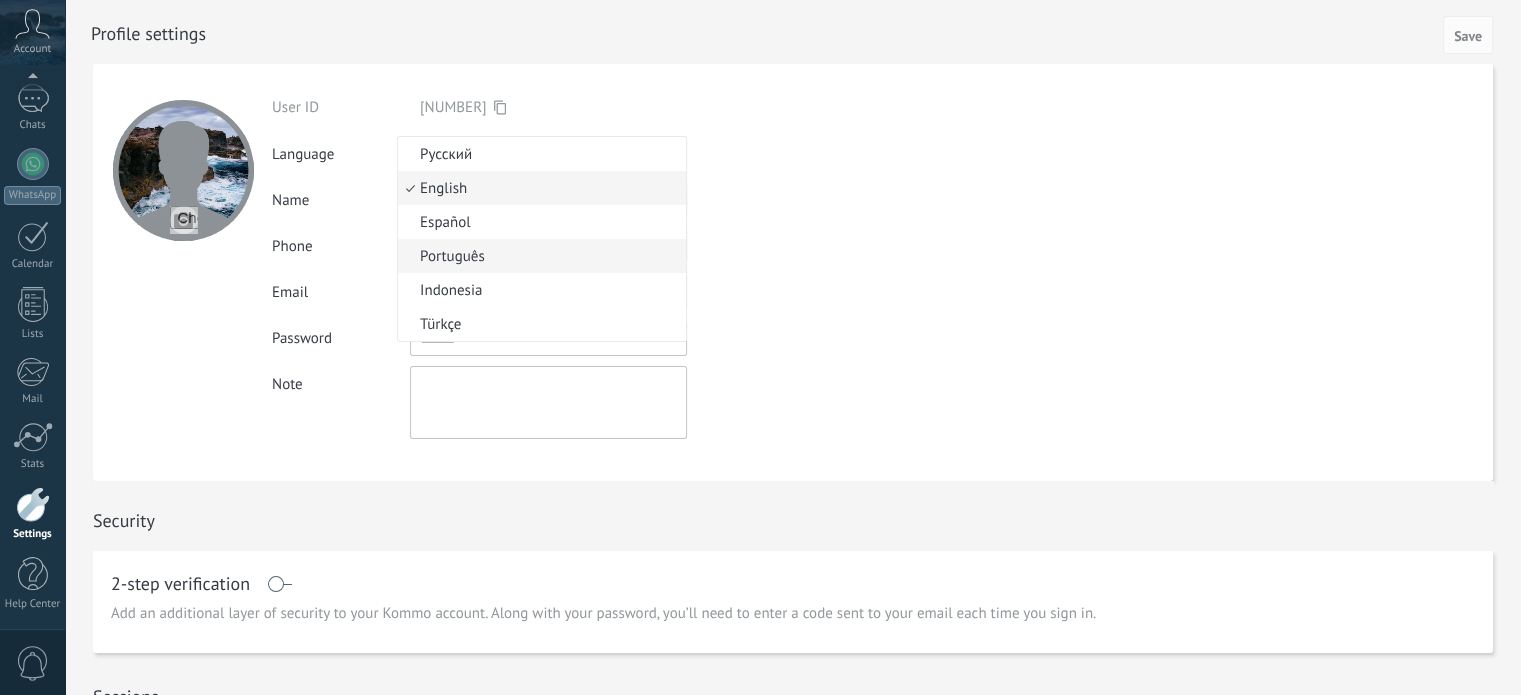 click on "Português" at bounding box center (539, 256) 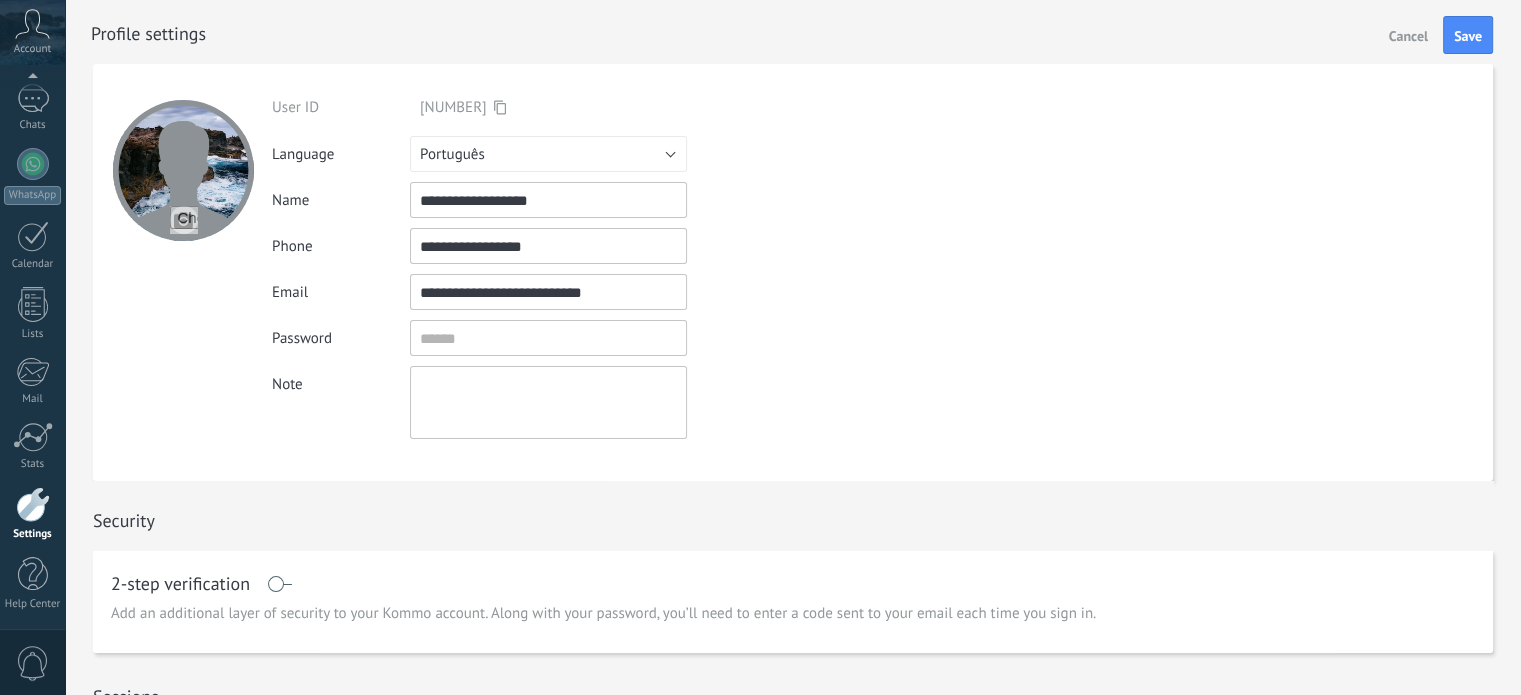 drag, startPoint x: 586, startPoint y: 204, endPoint x: 569, endPoint y: 204, distance: 17 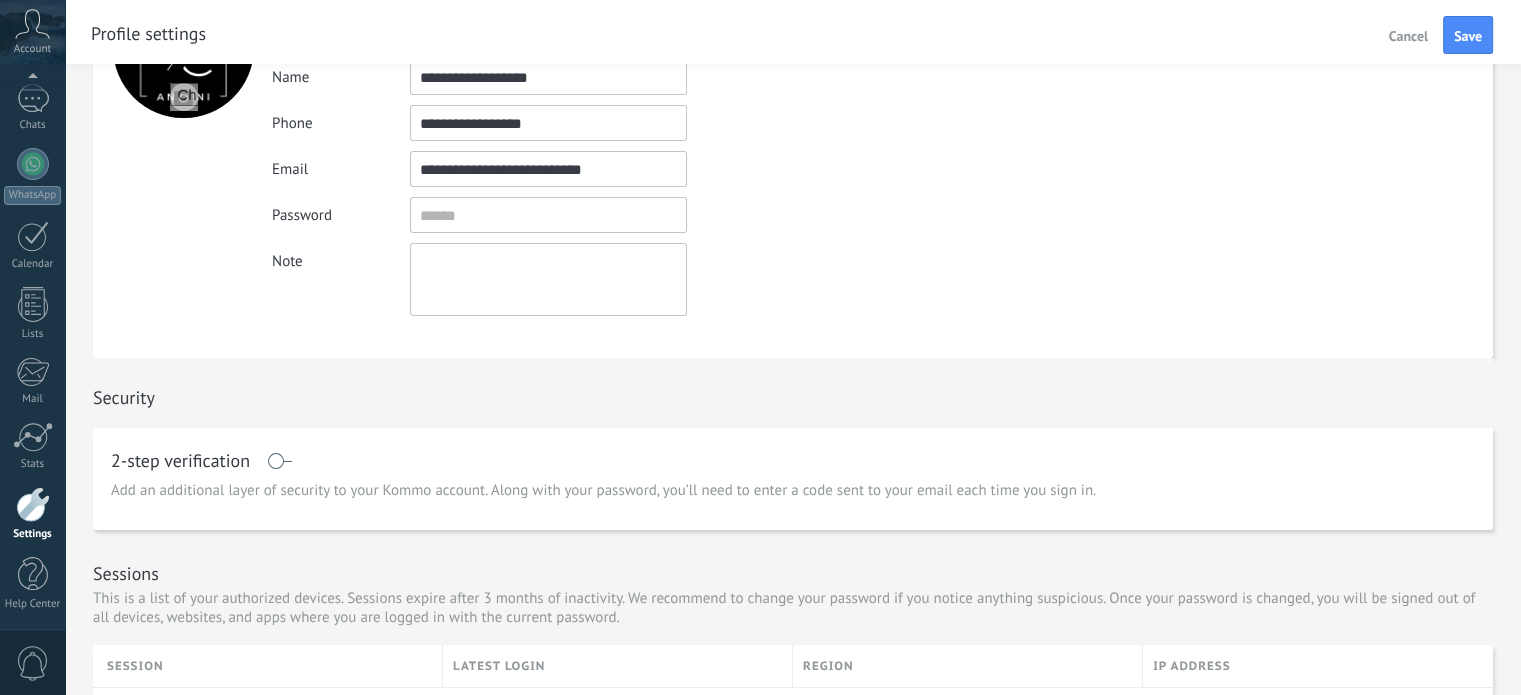 scroll, scrollTop: 100, scrollLeft: 0, axis: vertical 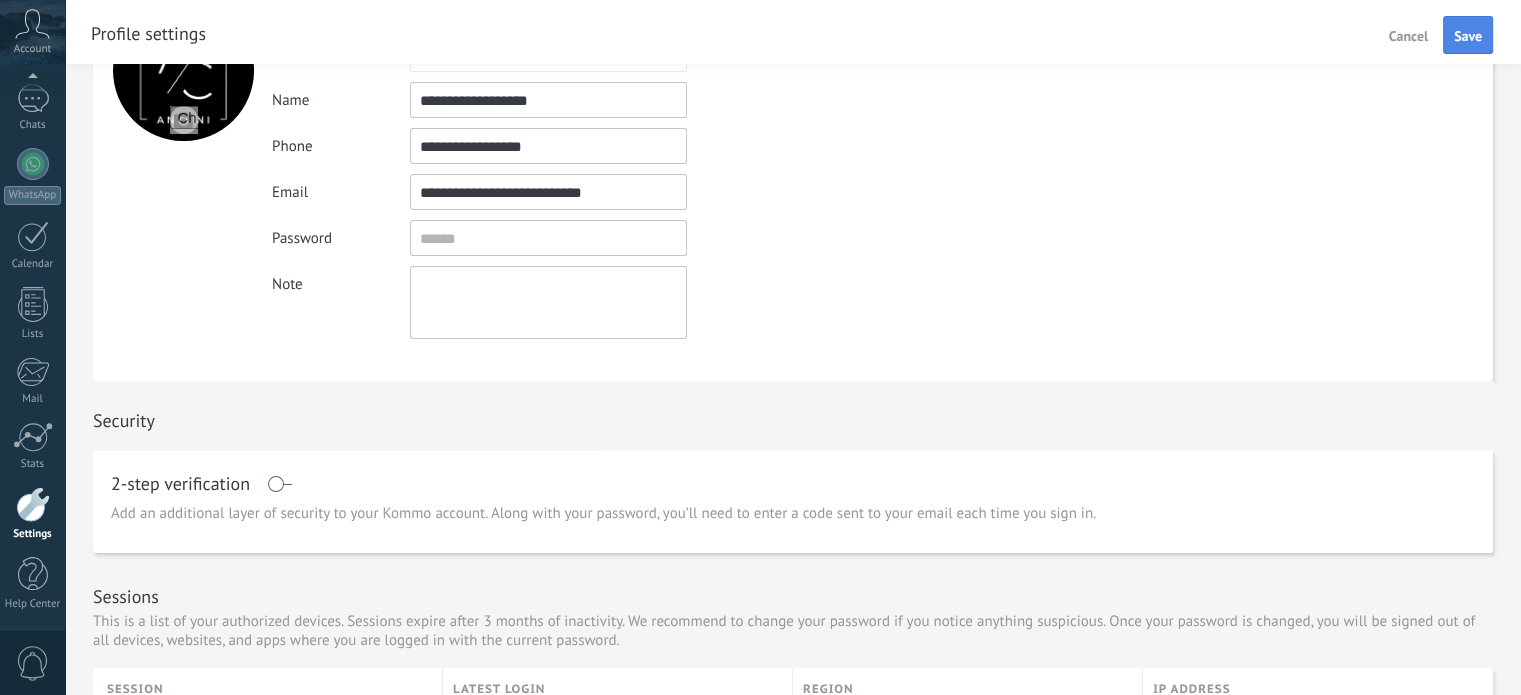 click on "Save" at bounding box center [1468, 36] 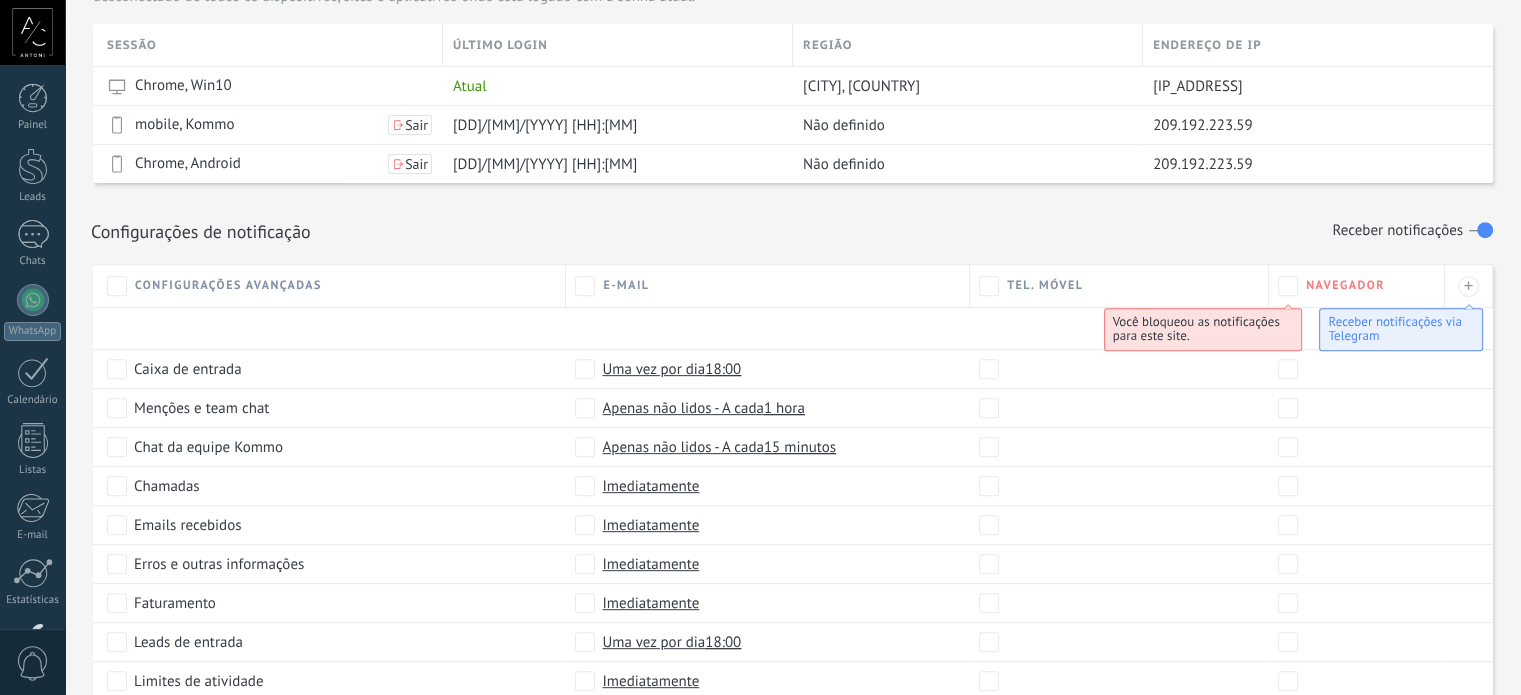 scroll, scrollTop: 0, scrollLeft: 0, axis: both 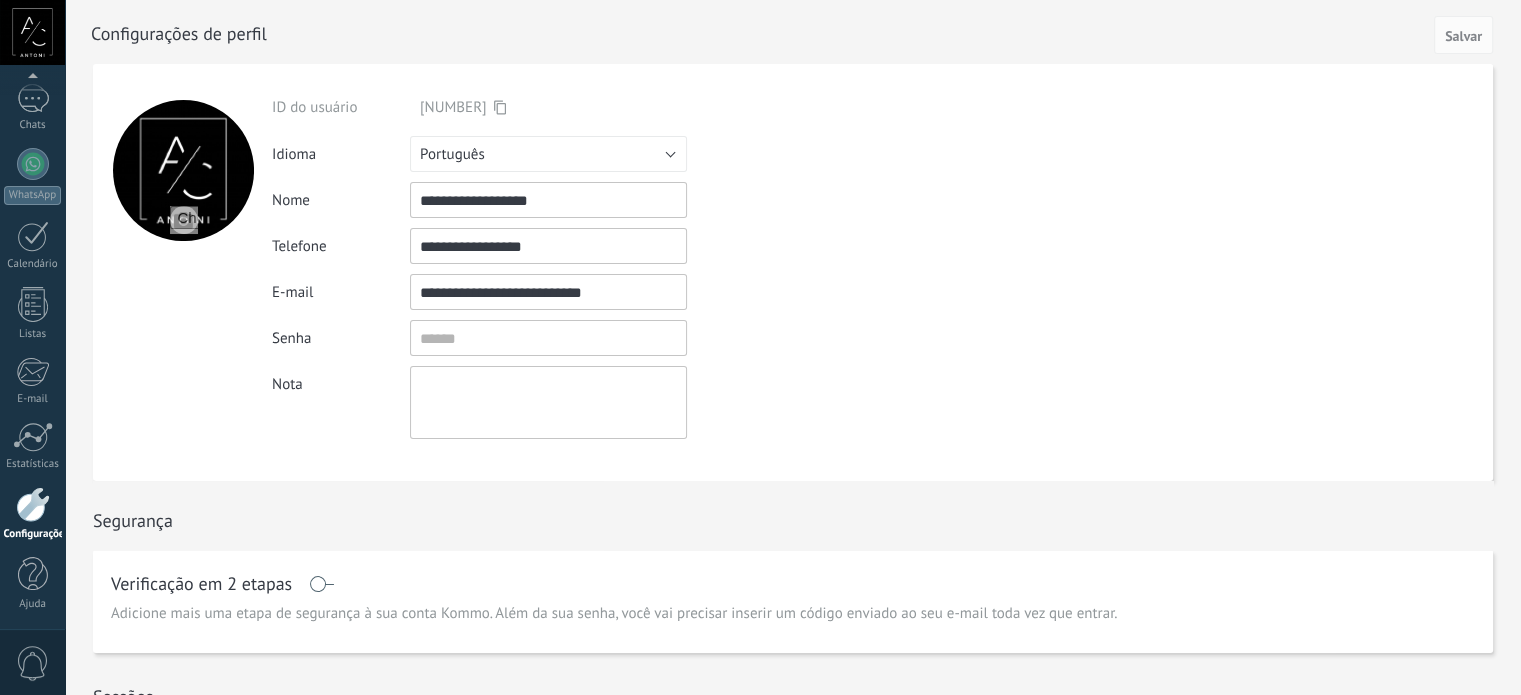 click at bounding box center [32, 32] 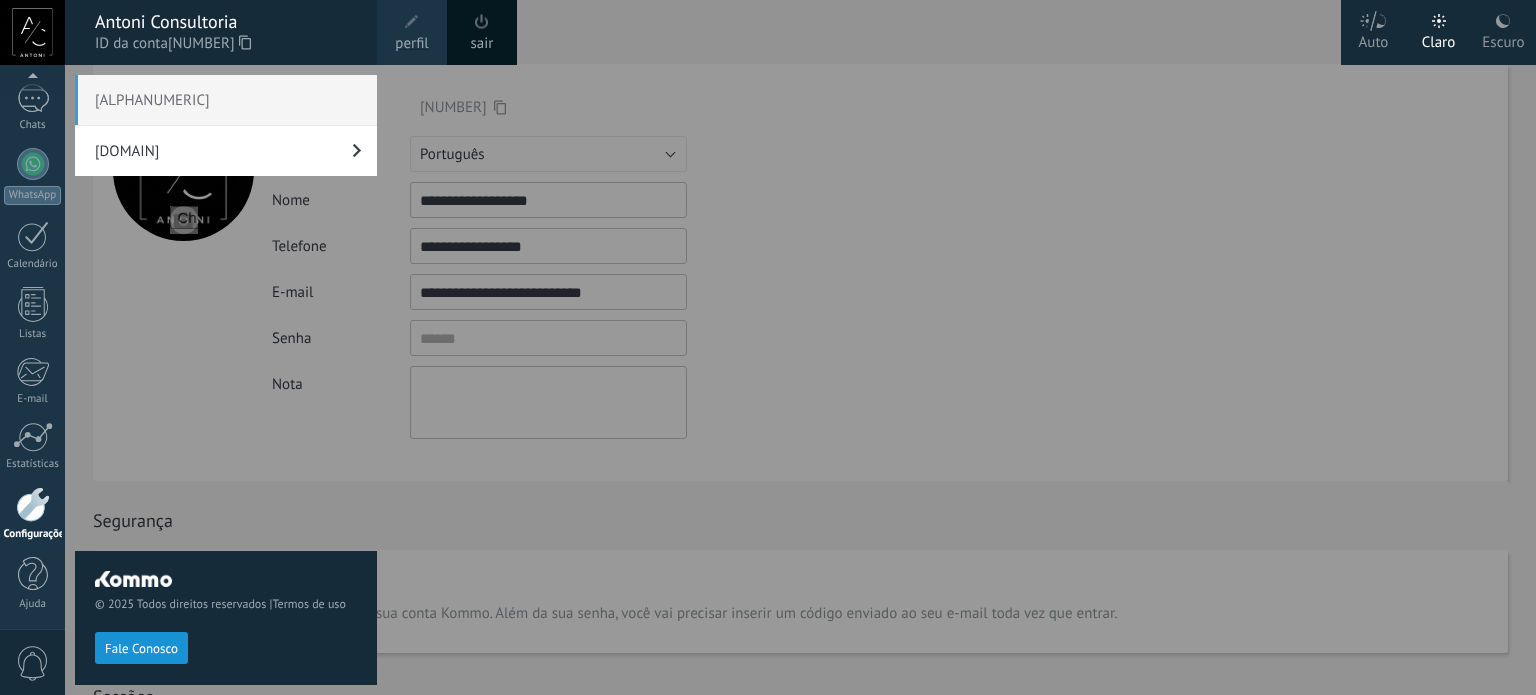 click at bounding box center [482, 21] 